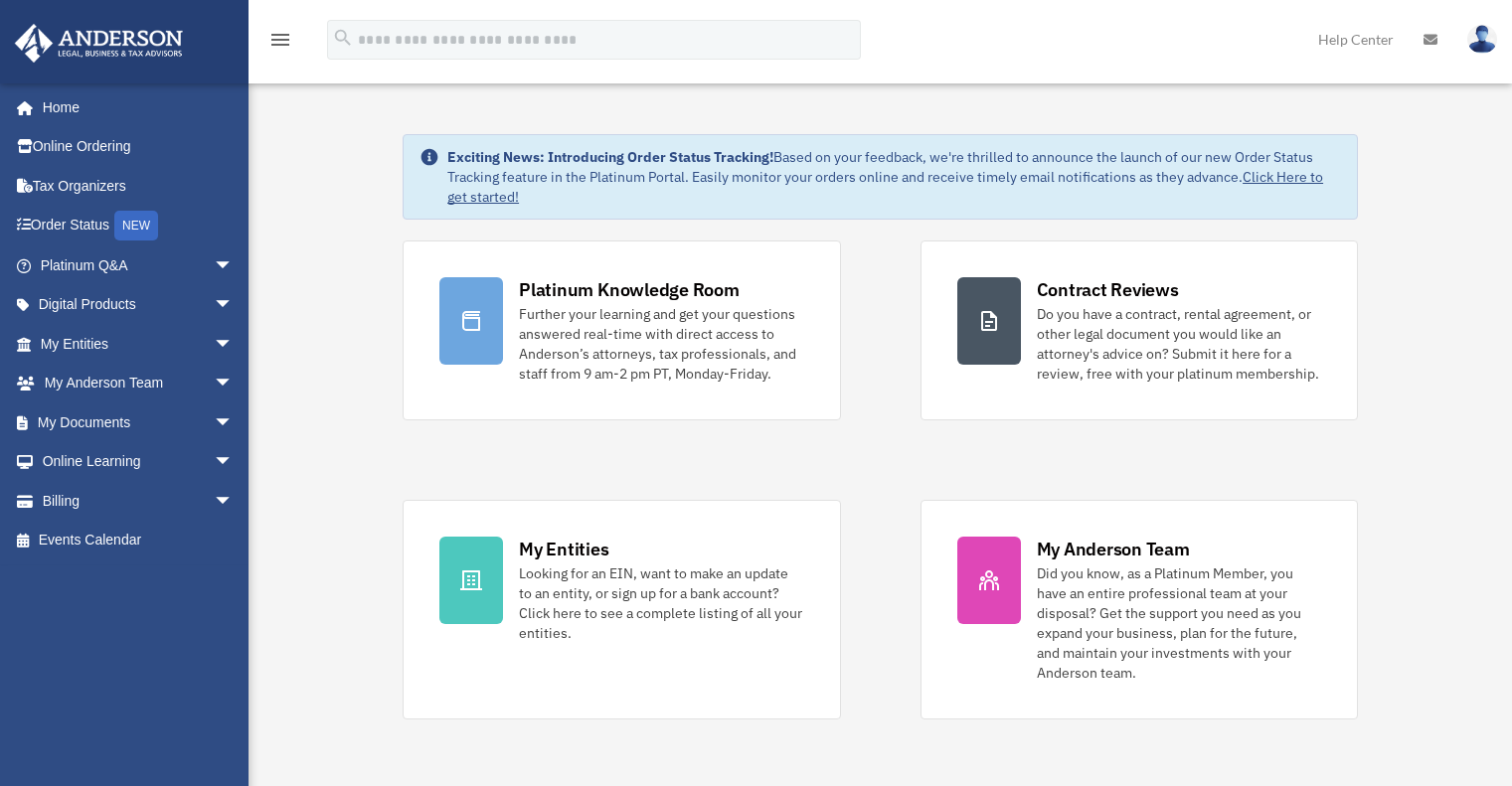 scroll, scrollTop: 0, scrollLeft: 0, axis: both 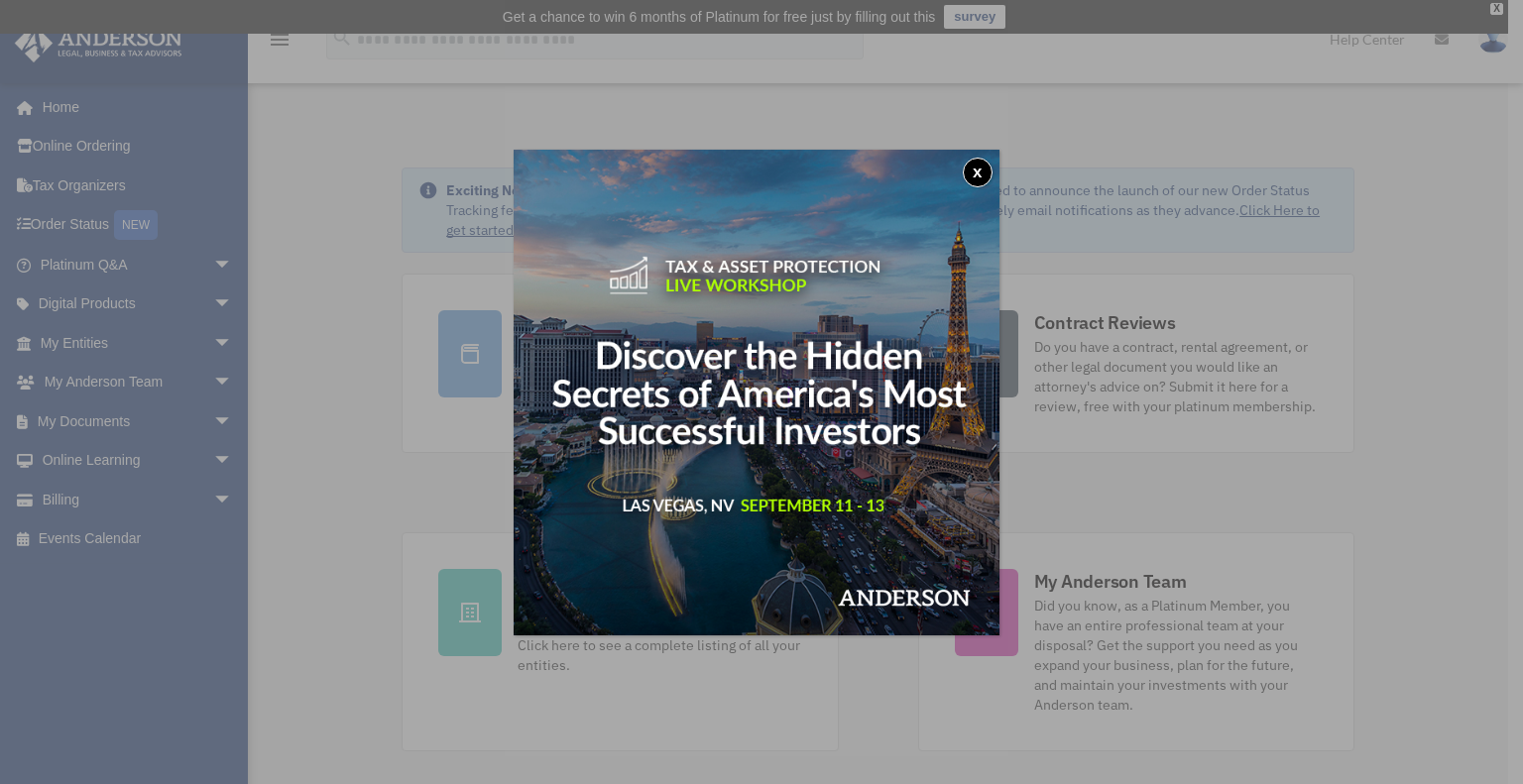 click on "x" at bounding box center (978, 172) 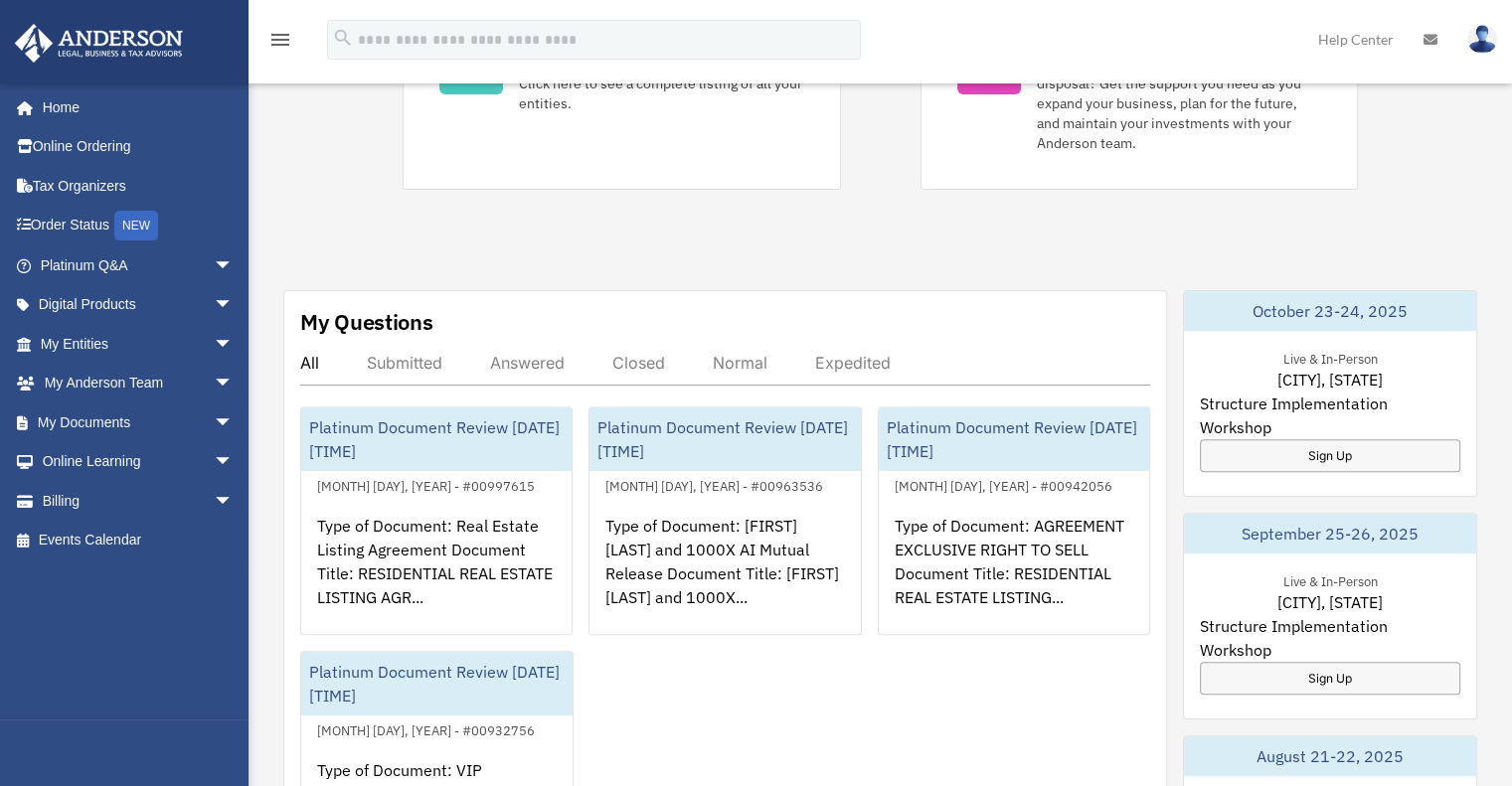 scroll, scrollTop: 596, scrollLeft: 0, axis: vertical 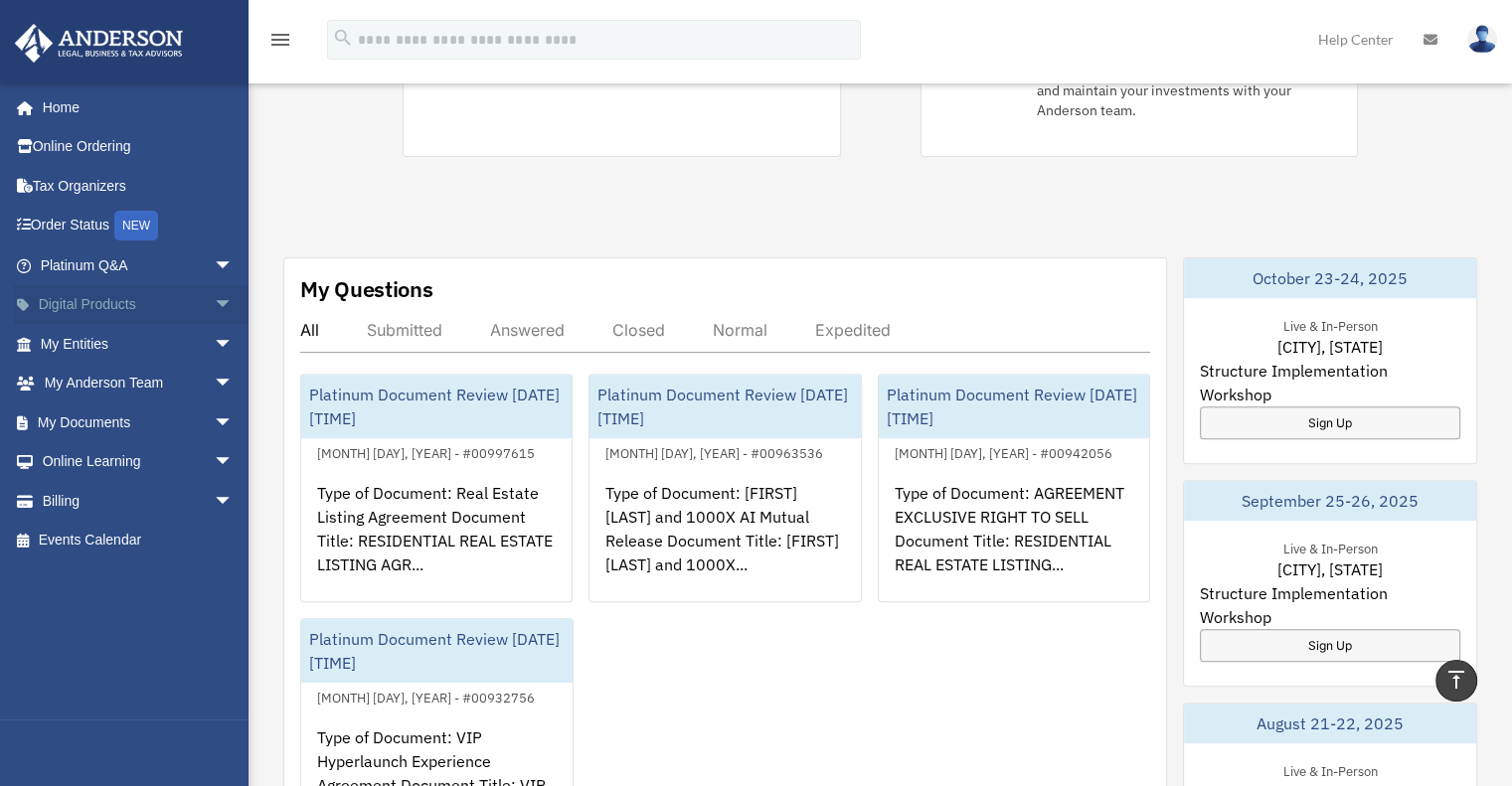 click on "arrow_drop_down" at bounding box center [234, 305] 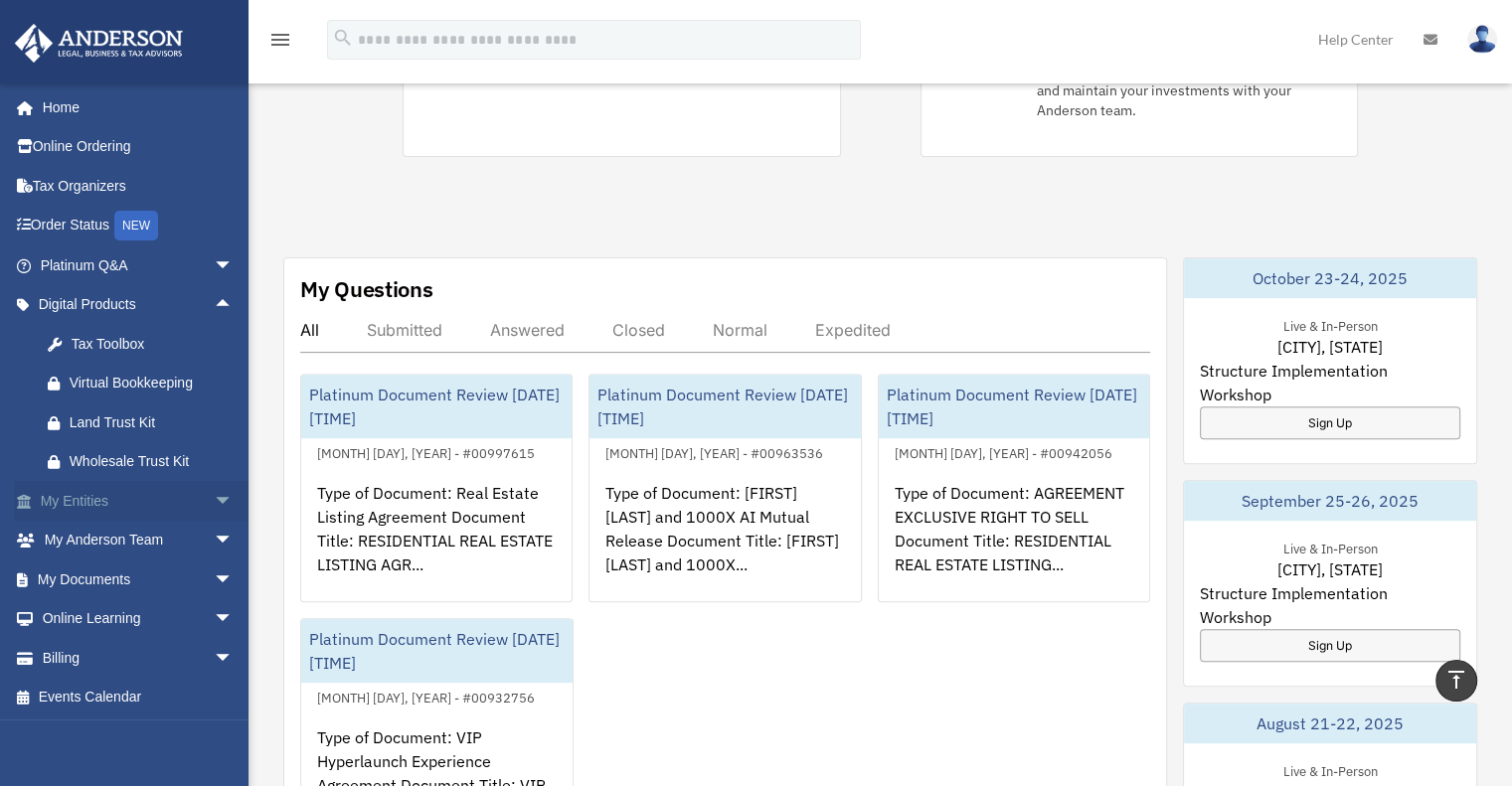 click on "arrow_drop_down" at bounding box center (234, 501) 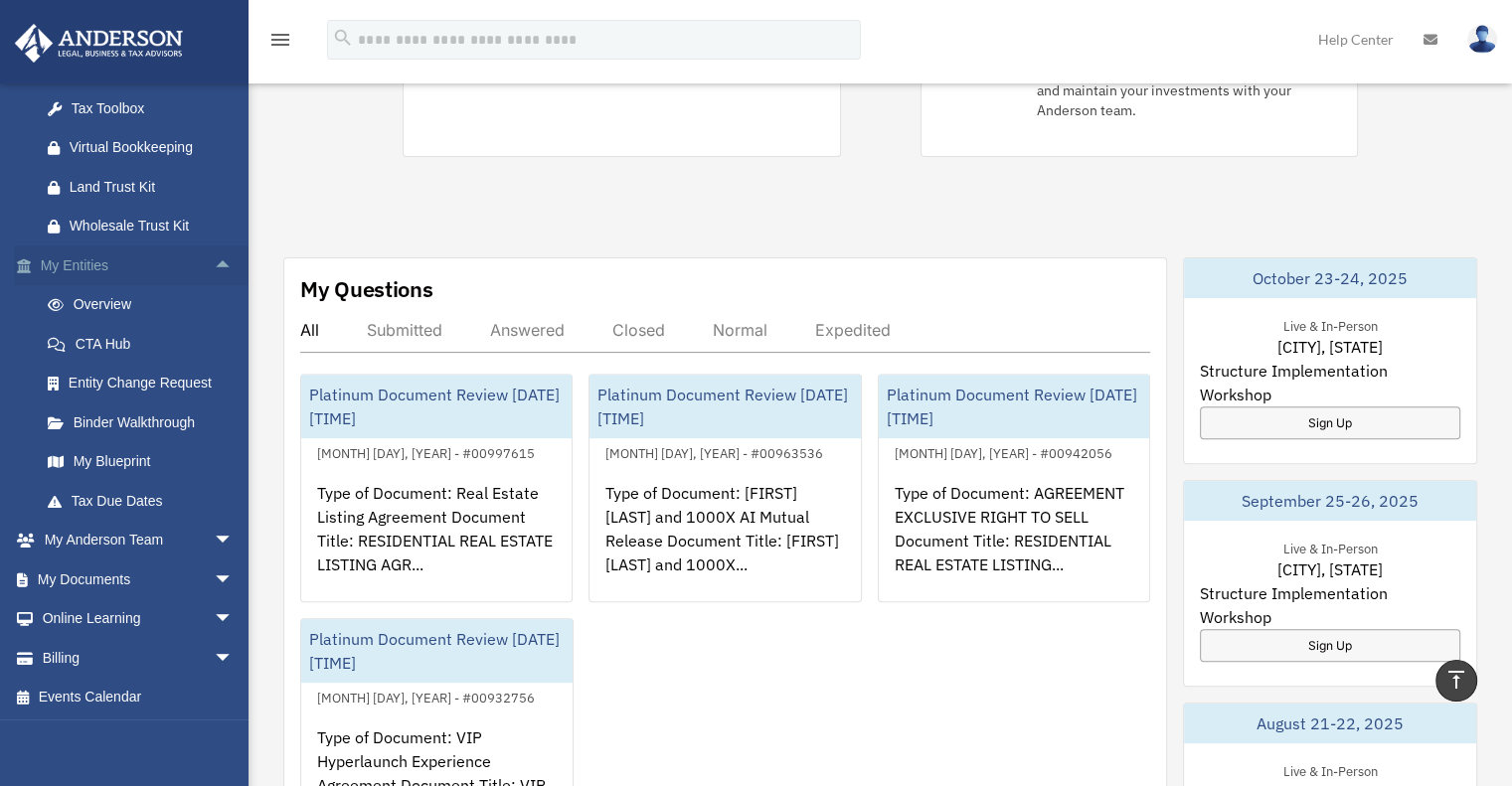 scroll, scrollTop: 237, scrollLeft: 0, axis: vertical 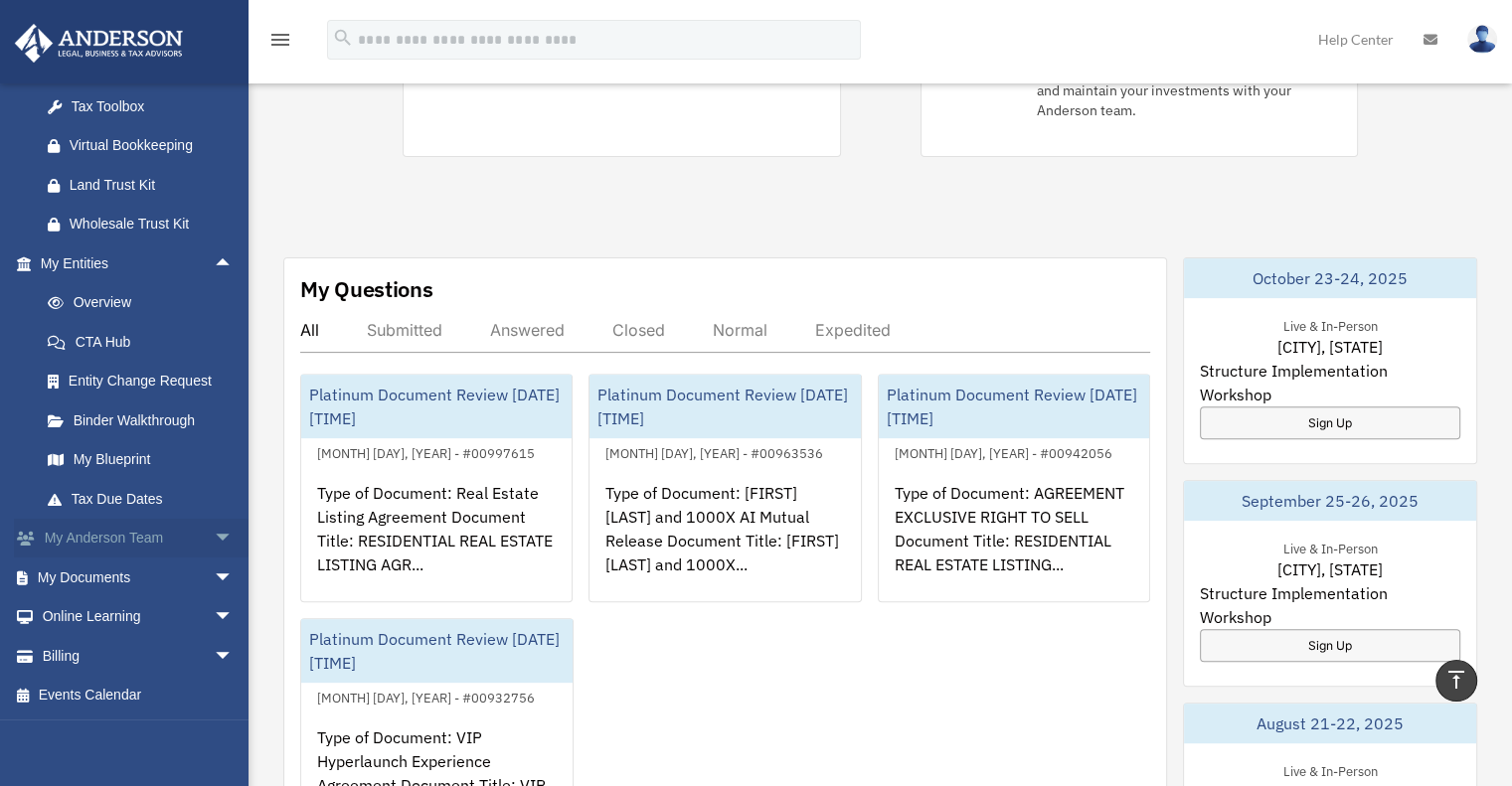 click on "arrow_drop_down" at bounding box center (234, 539) 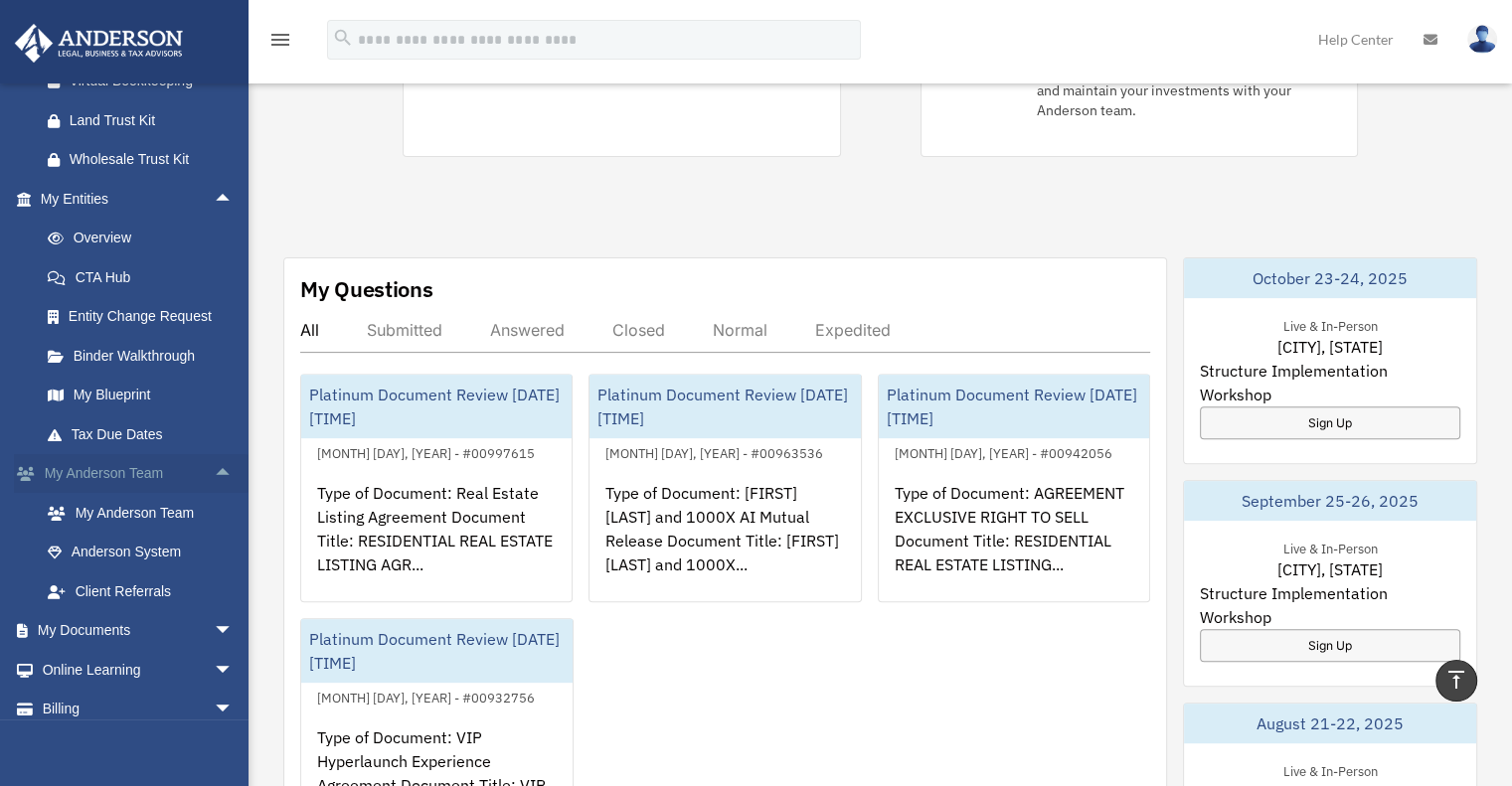 scroll, scrollTop: 355, scrollLeft: 0, axis: vertical 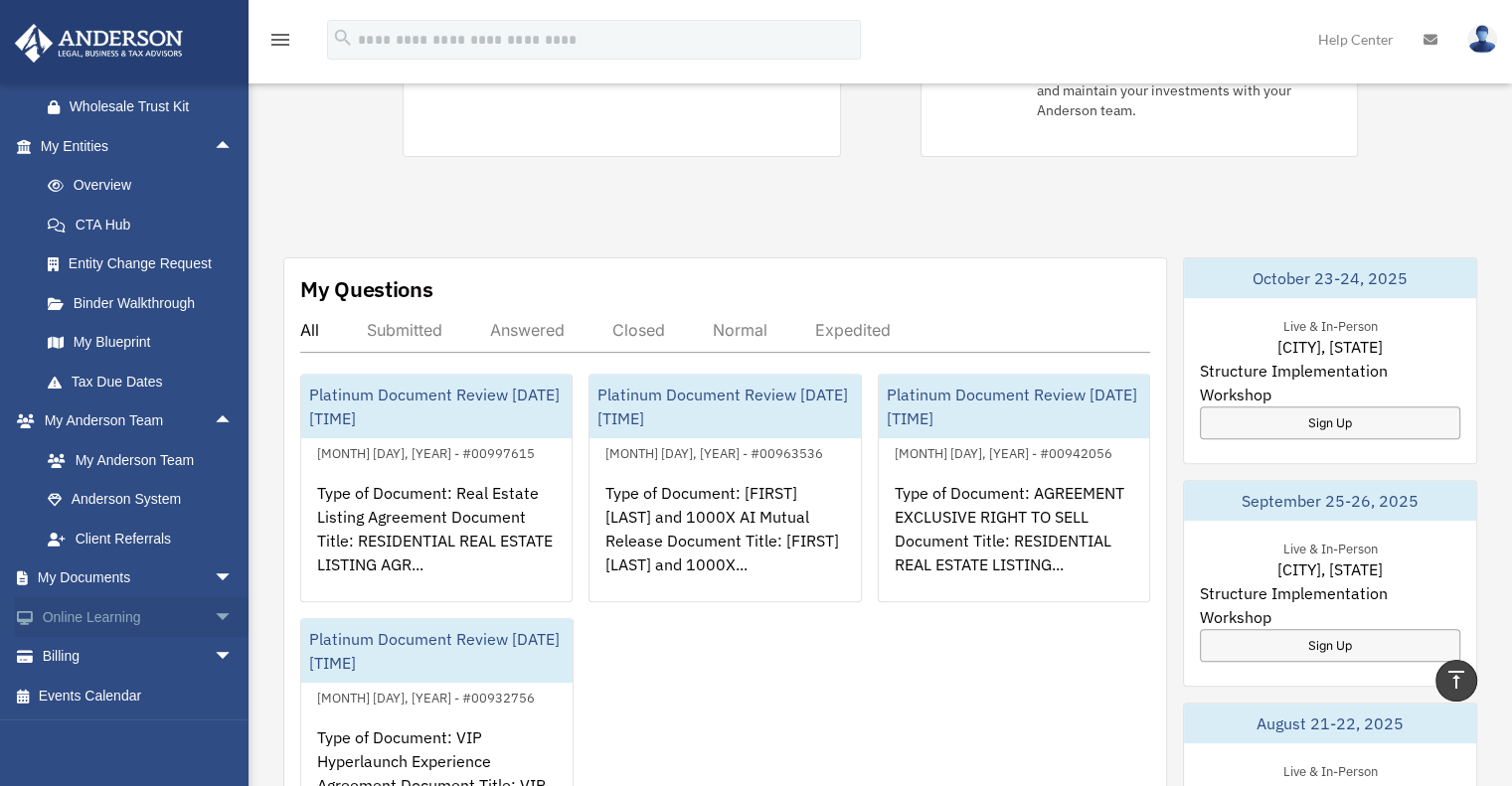 click on "arrow_drop_down" at bounding box center [234, 617] 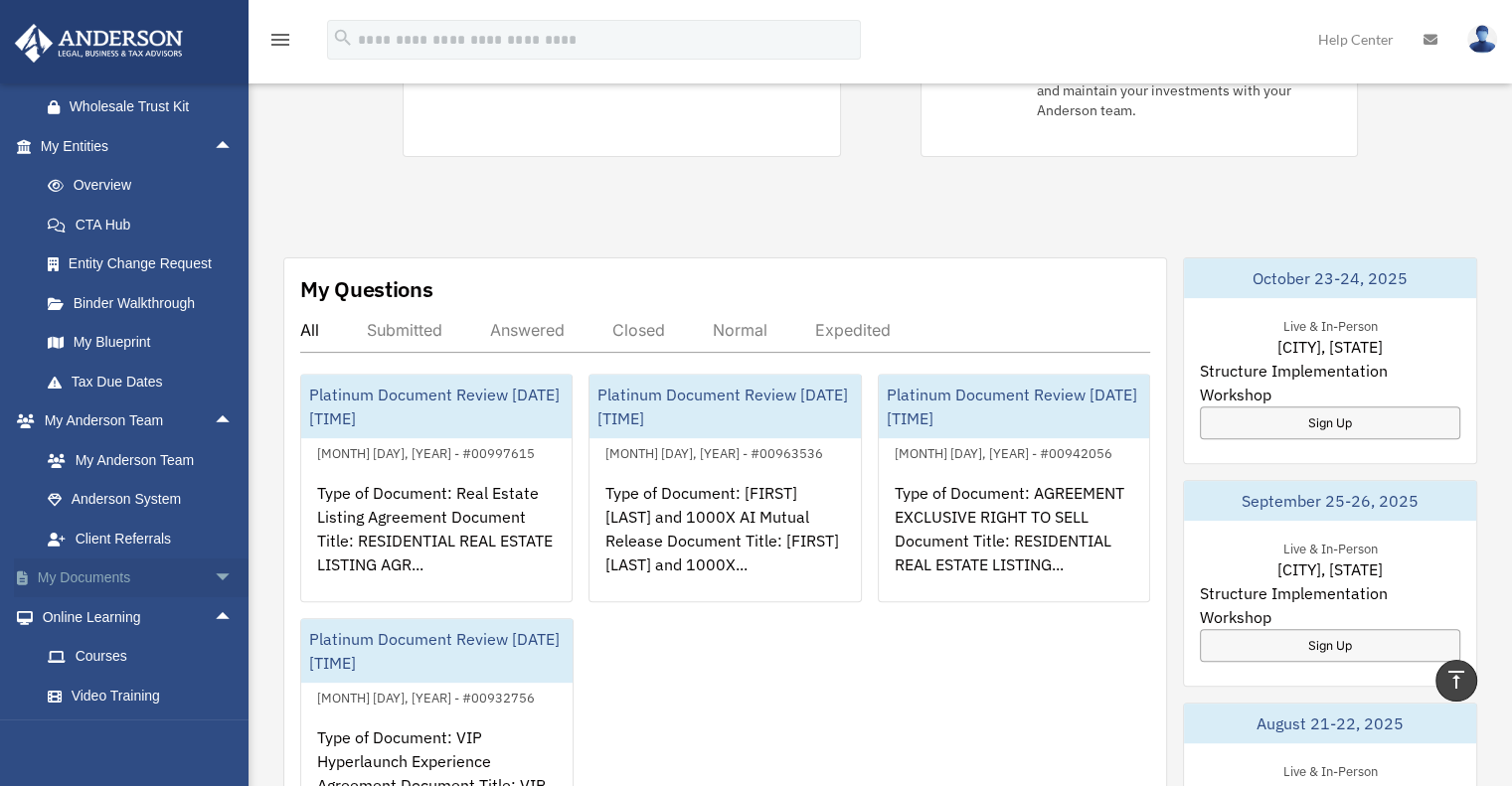 scroll, scrollTop: 473, scrollLeft: 0, axis: vertical 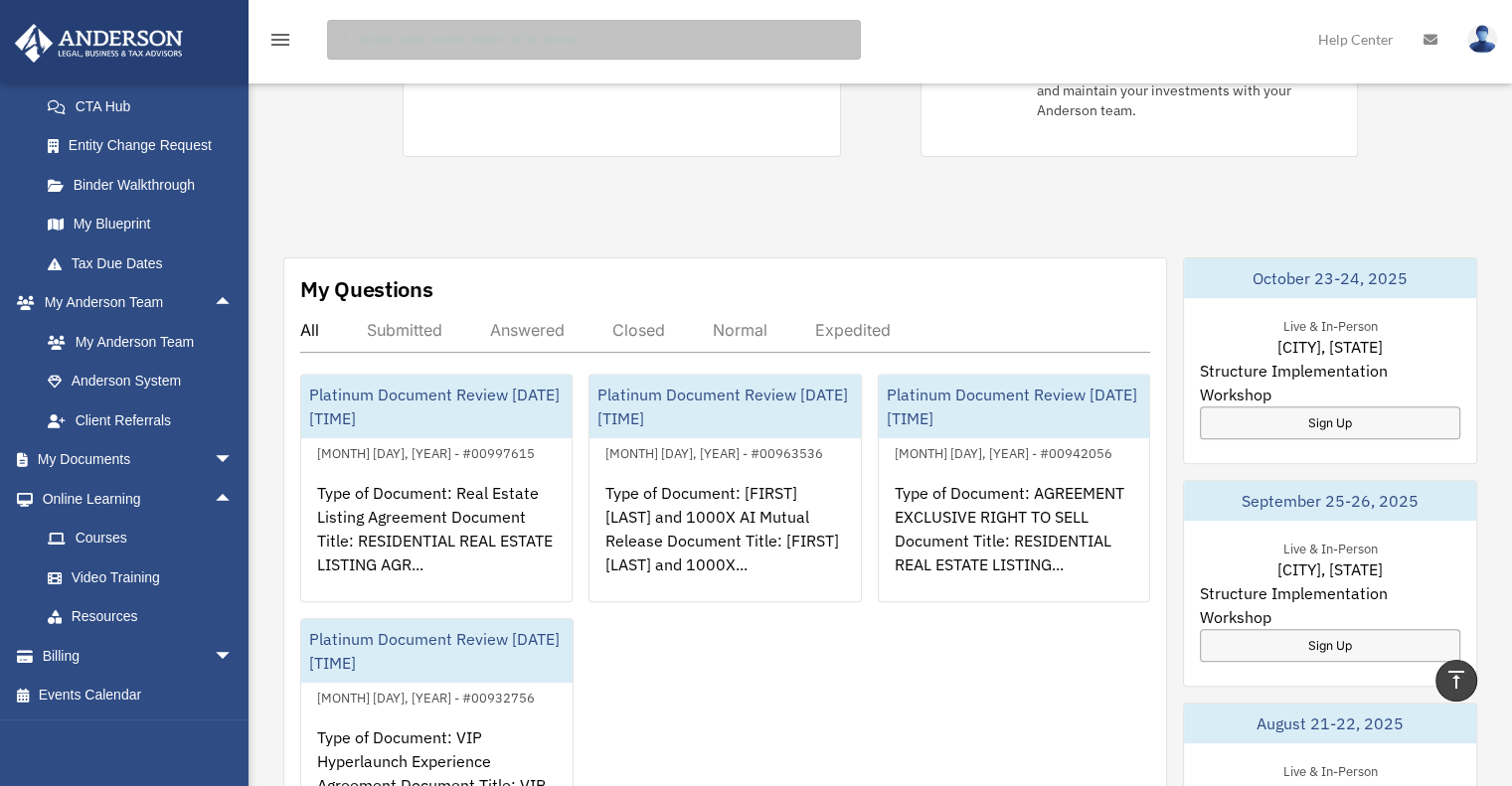 click at bounding box center [593, 40] 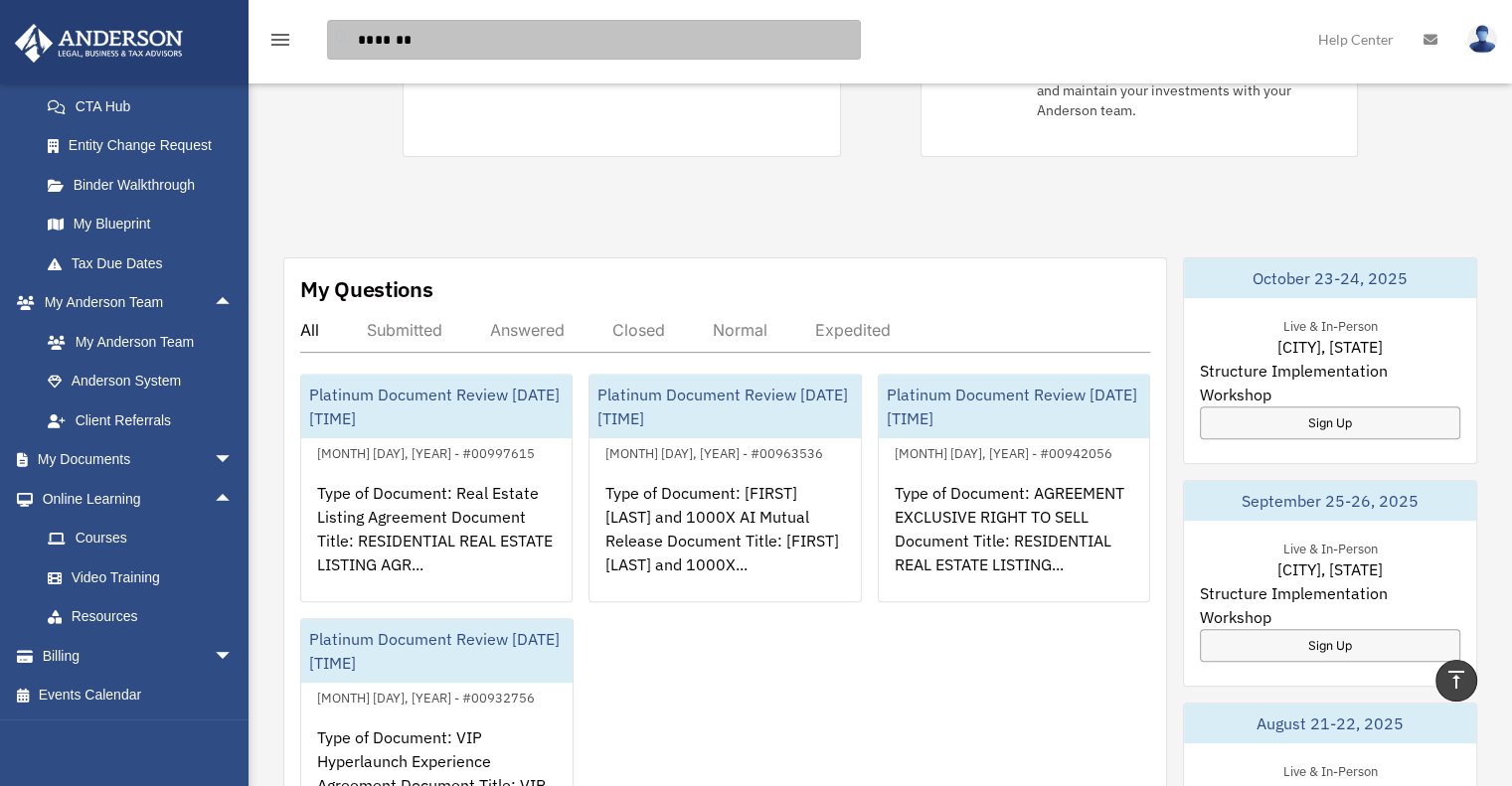 type on "*******" 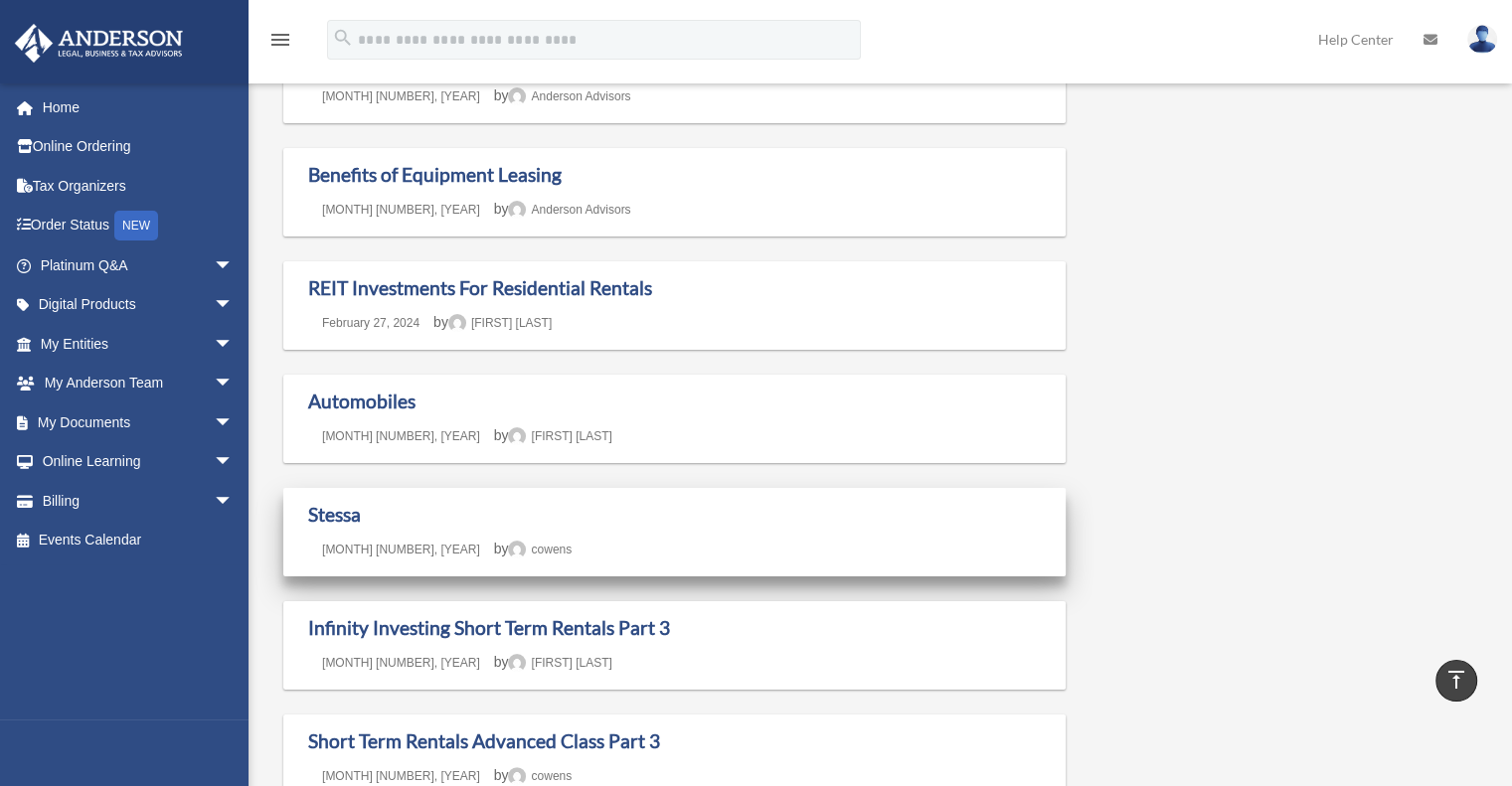 scroll, scrollTop: 199, scrollLeft: 0, axis: vertical 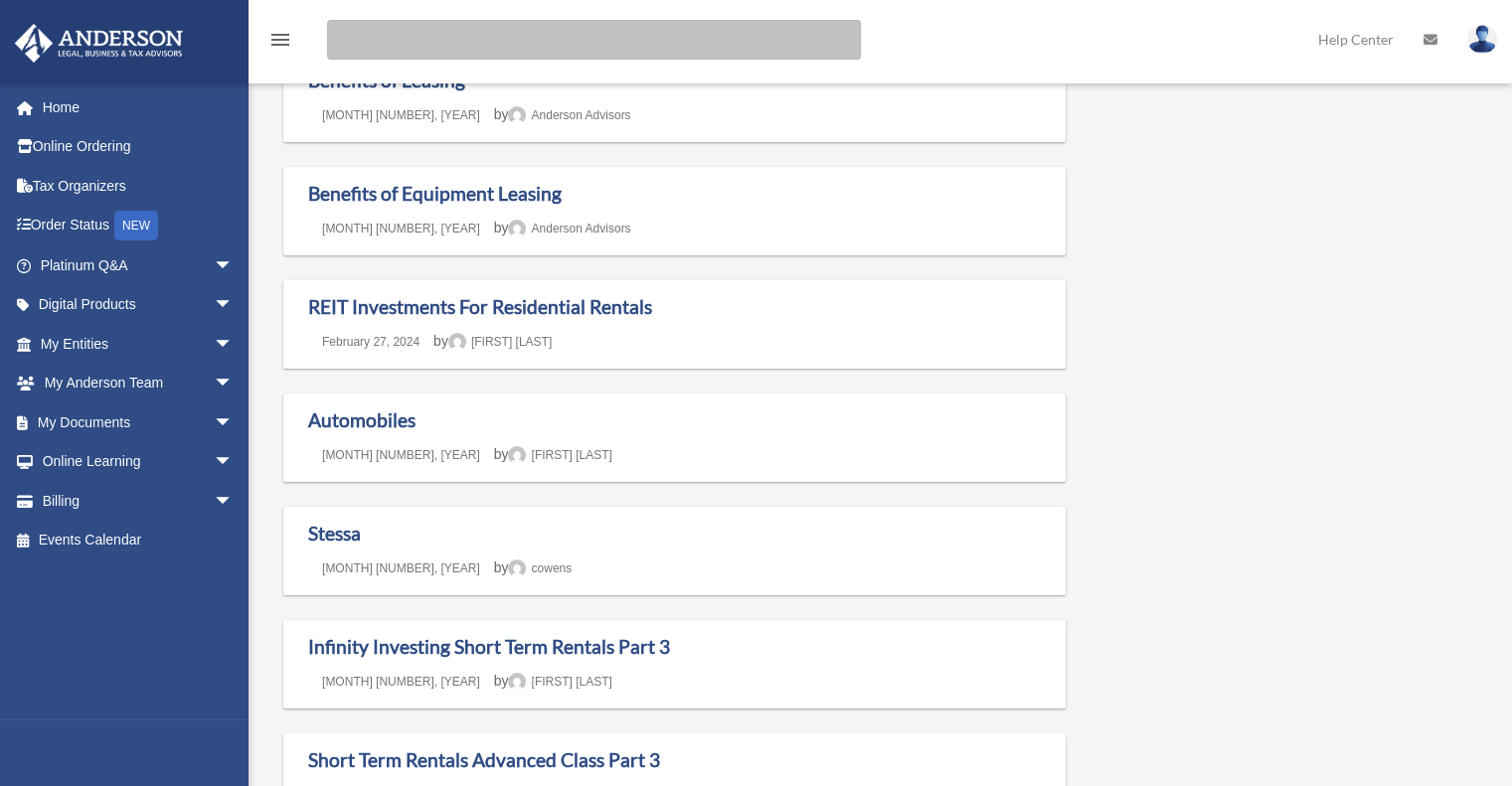 click on "Search for:" at bounding box center [593, 40] 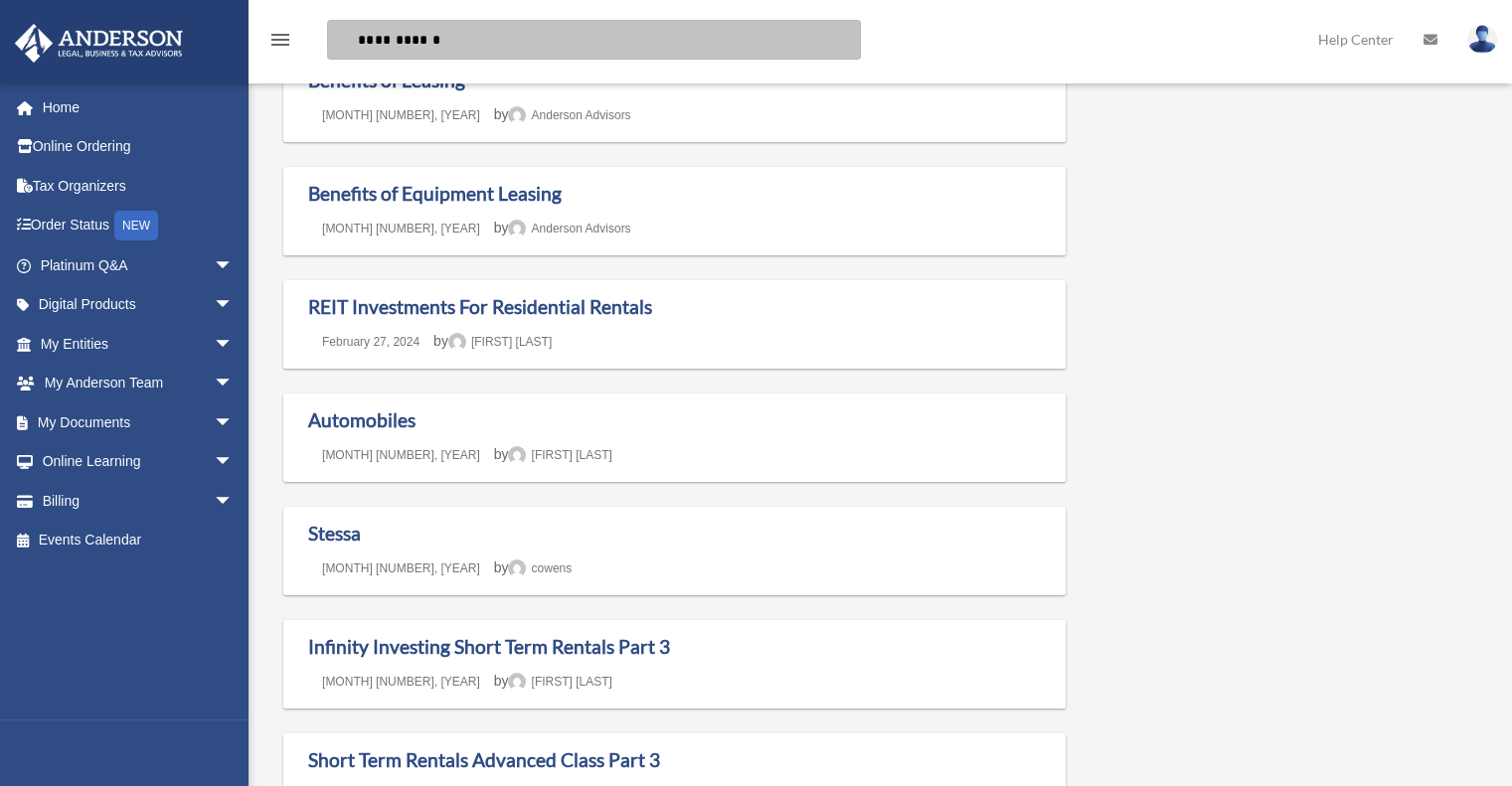 type on "**********" 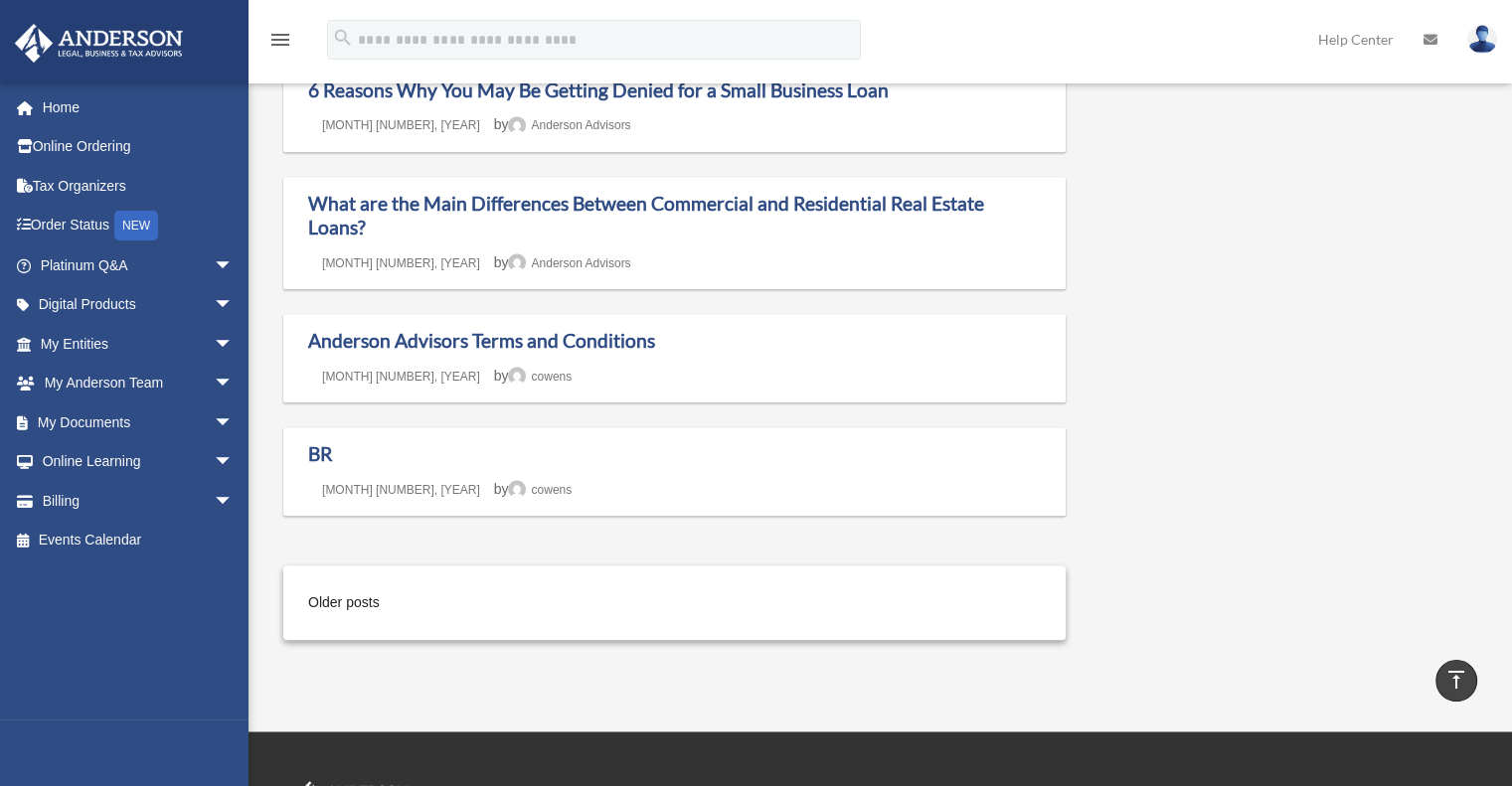 scroll, scrollTop: 1590, scrollLeft: 0, axis: vertical 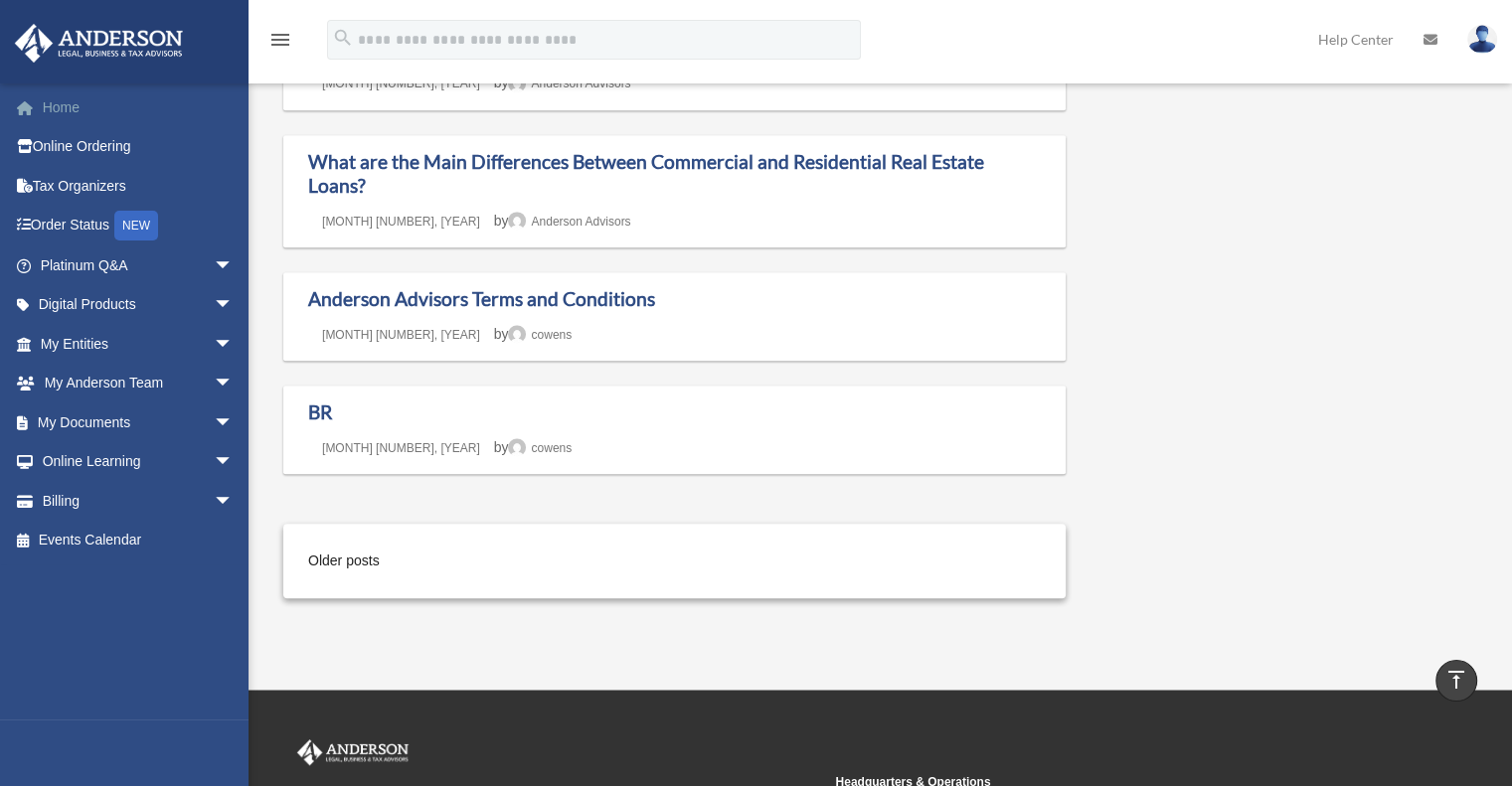click on "Home" at bounding box center [138, 107] 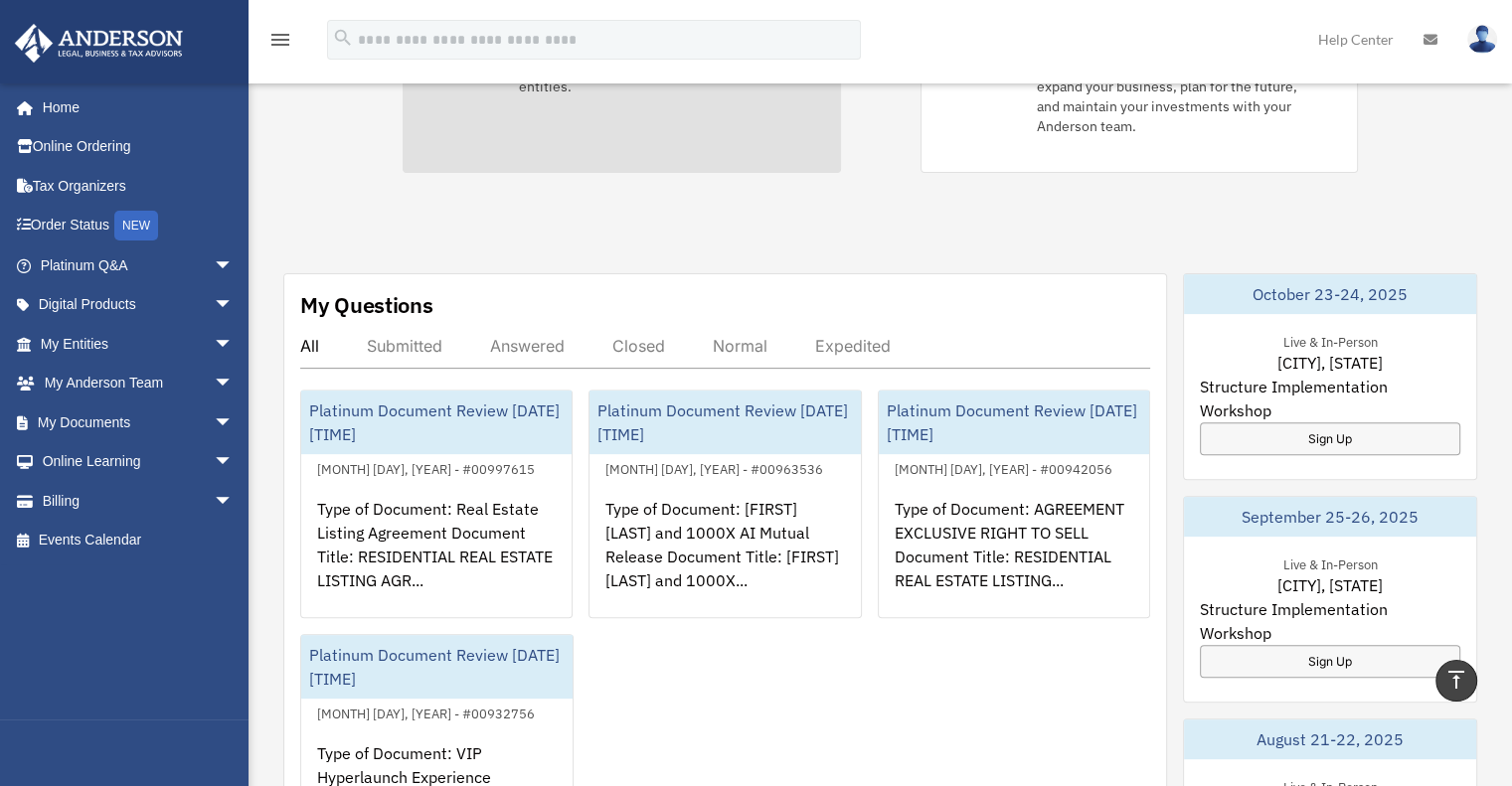 scroll, scrollTop: 607, scrollLeft: 0, axis: vertical 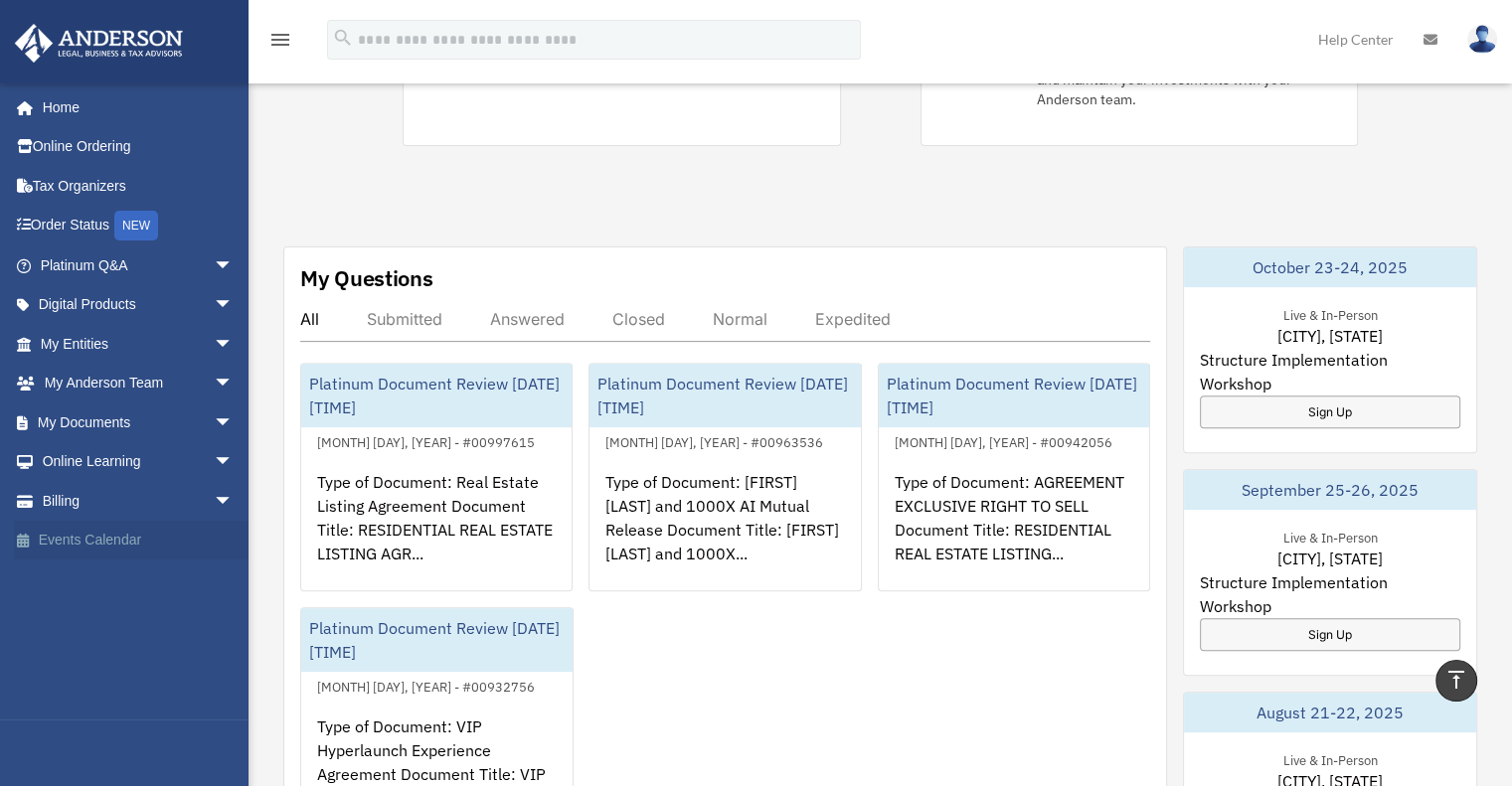 click on "Events Calendar" at bounding box center [138, 541] 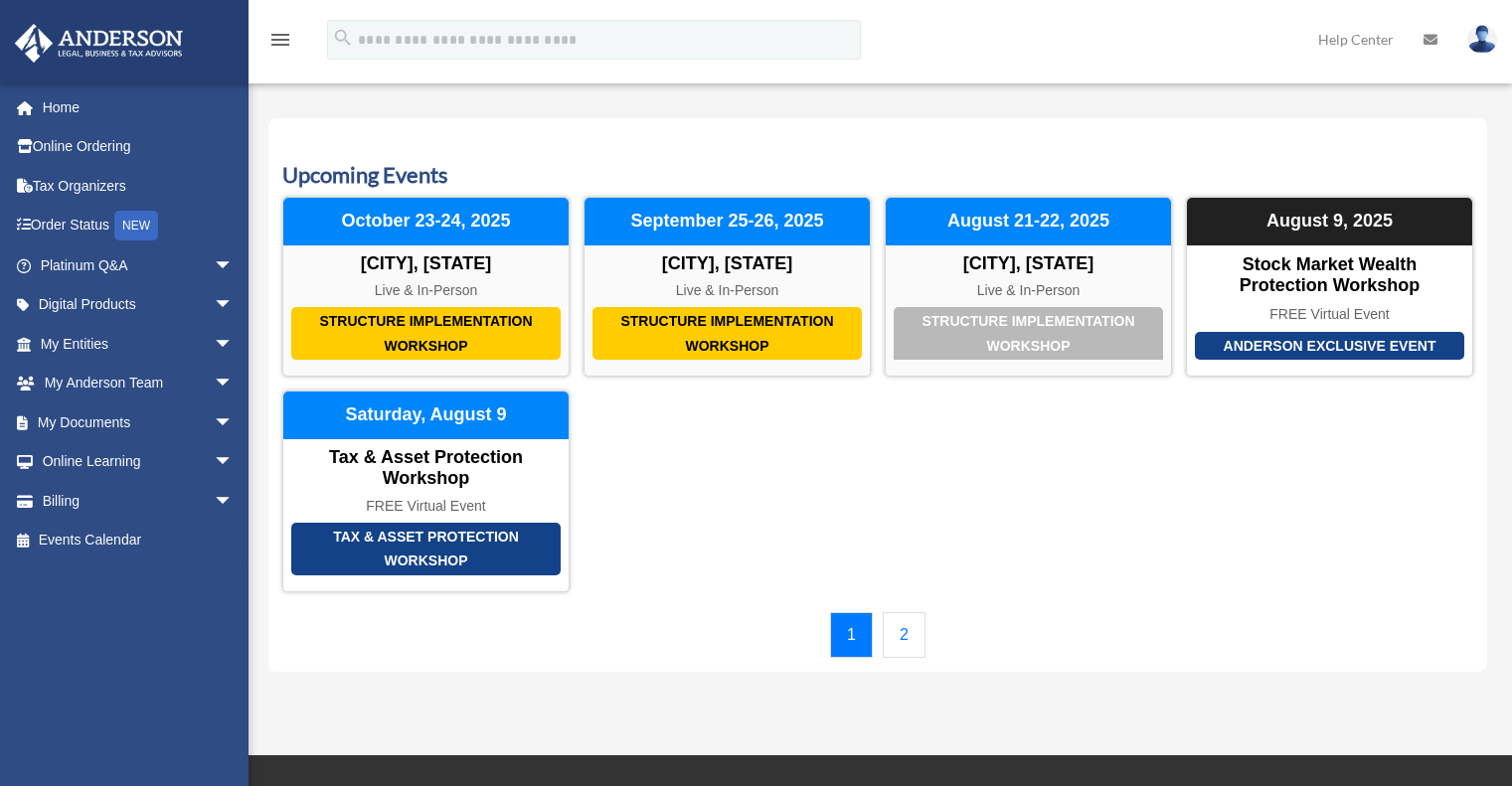 scroll, scrollTop: 0, scrollLeft: 0, axis: both 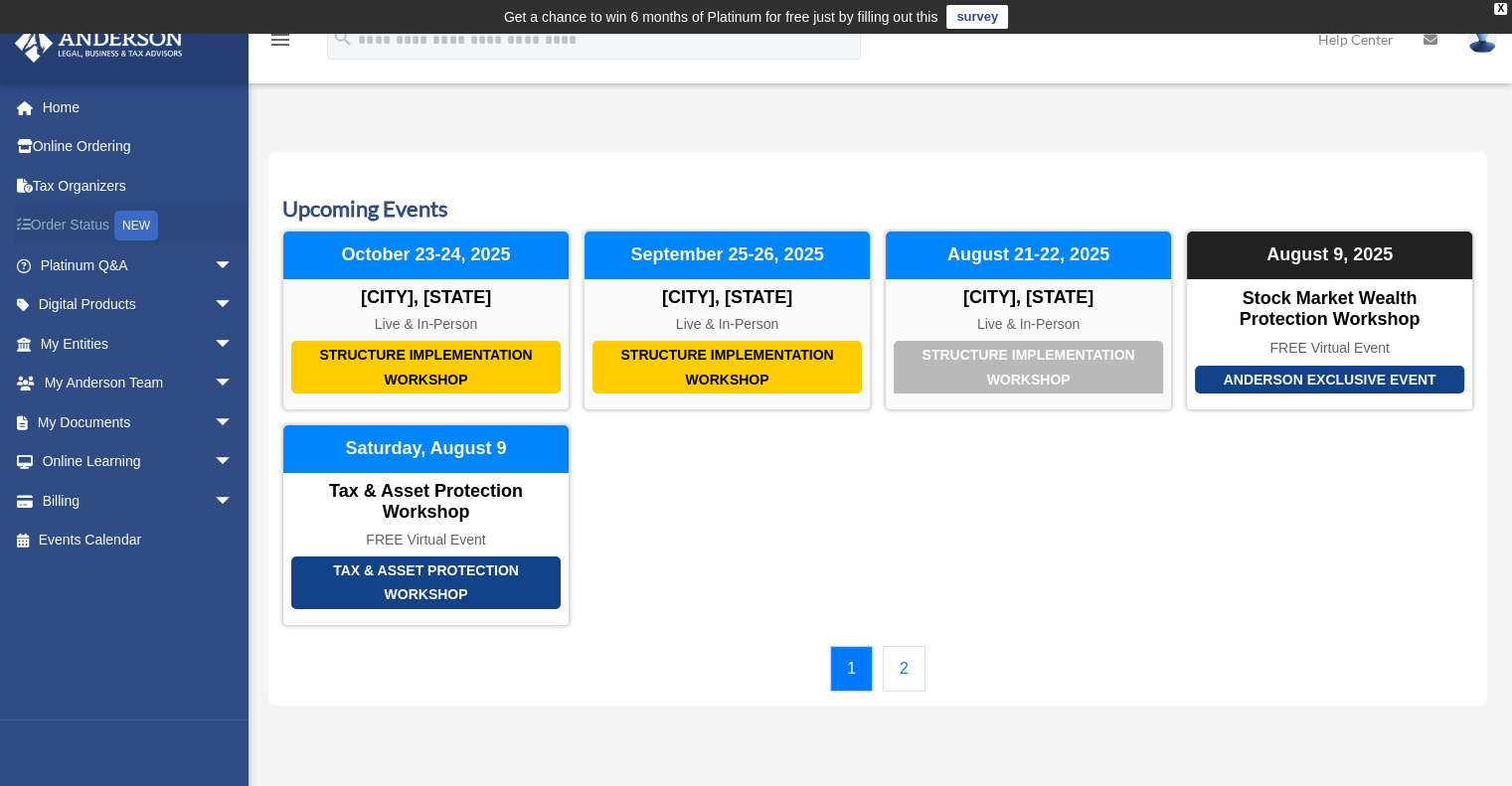 click on "Order Status  NEW" at bounding box center [138, 226] 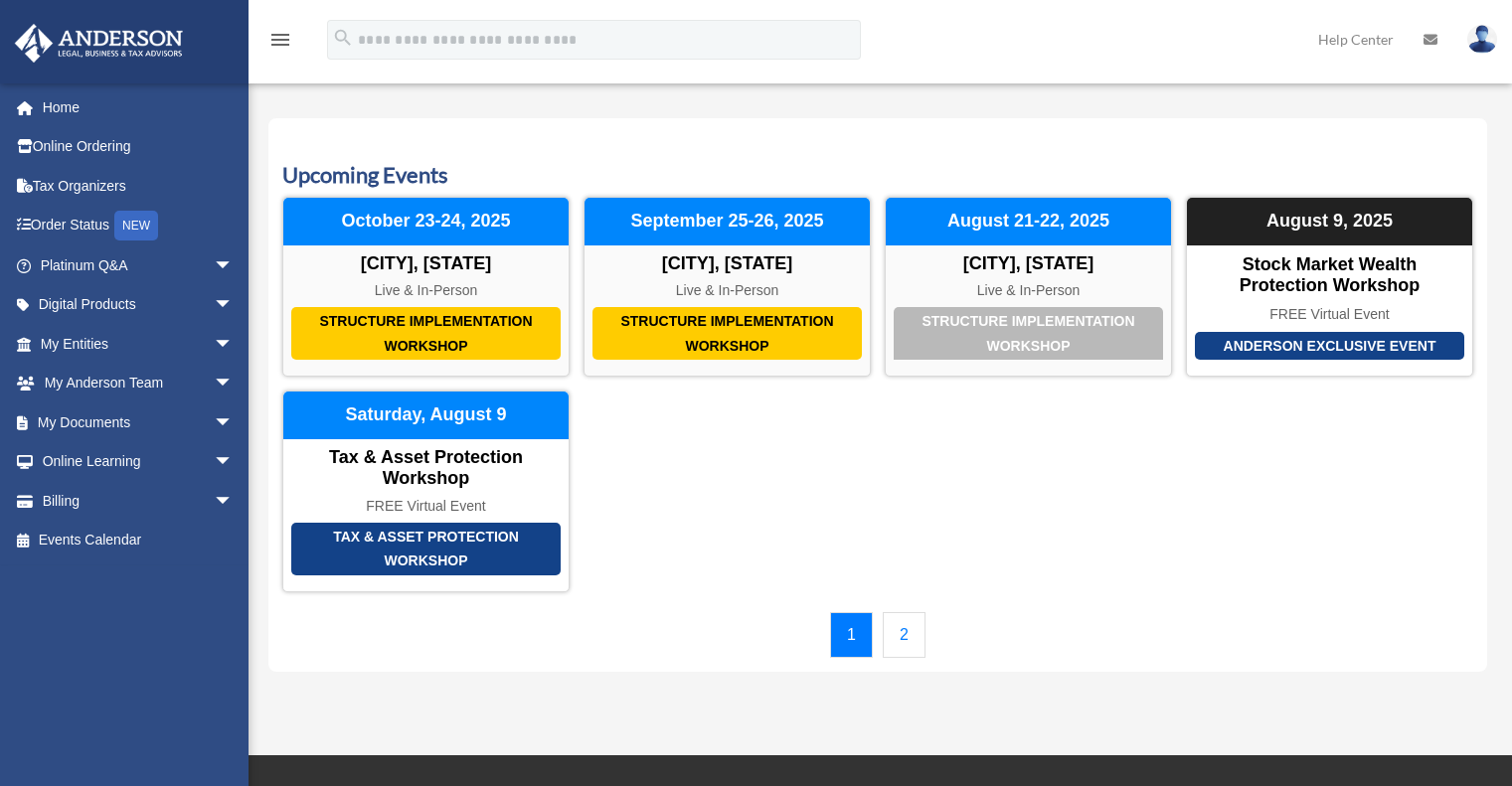 scroll, scrollTop: 0, scrollLeft: 0, axis: both 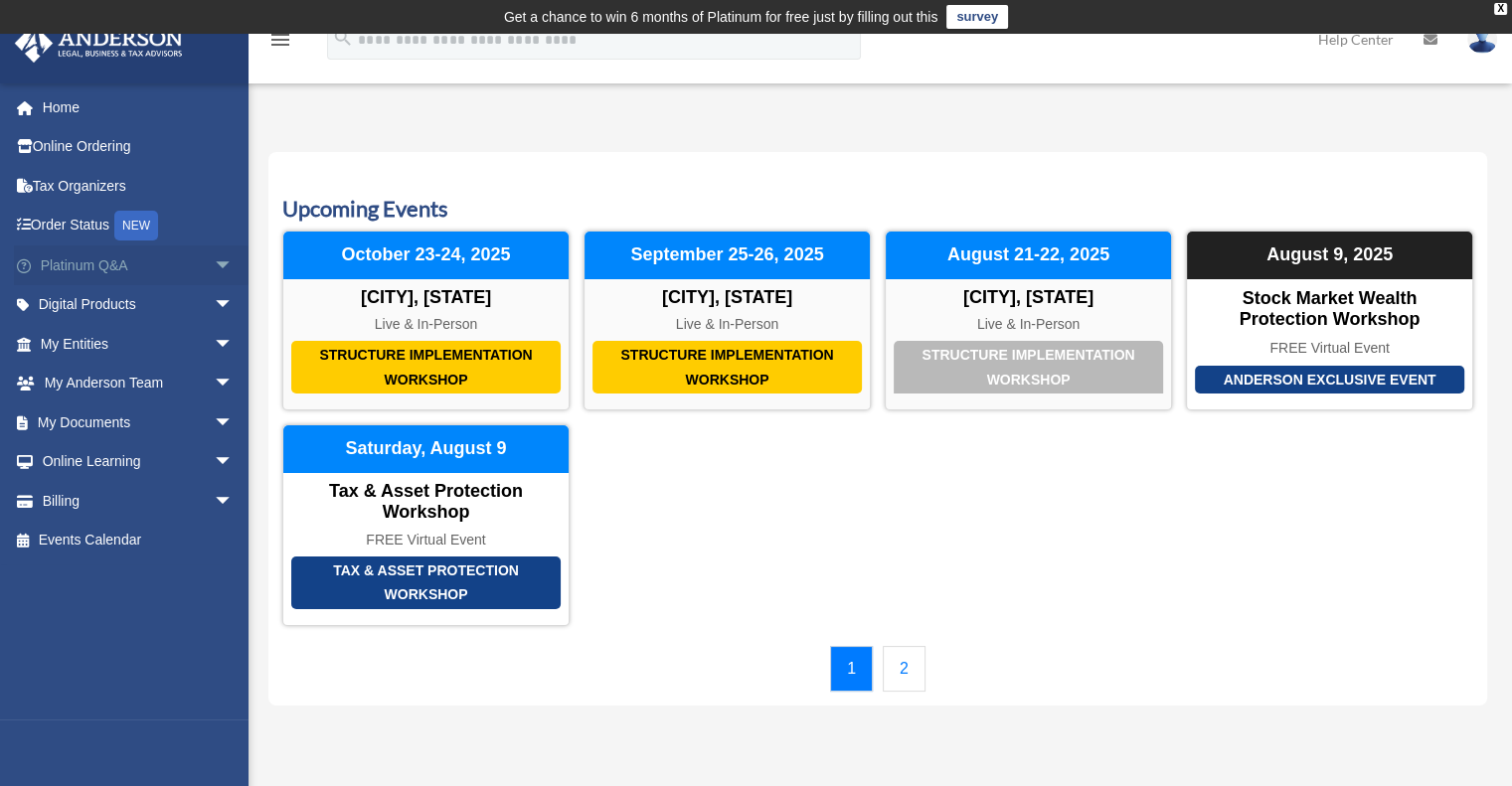 click on "arrow_drop_down" at bounding box center (234, 265) 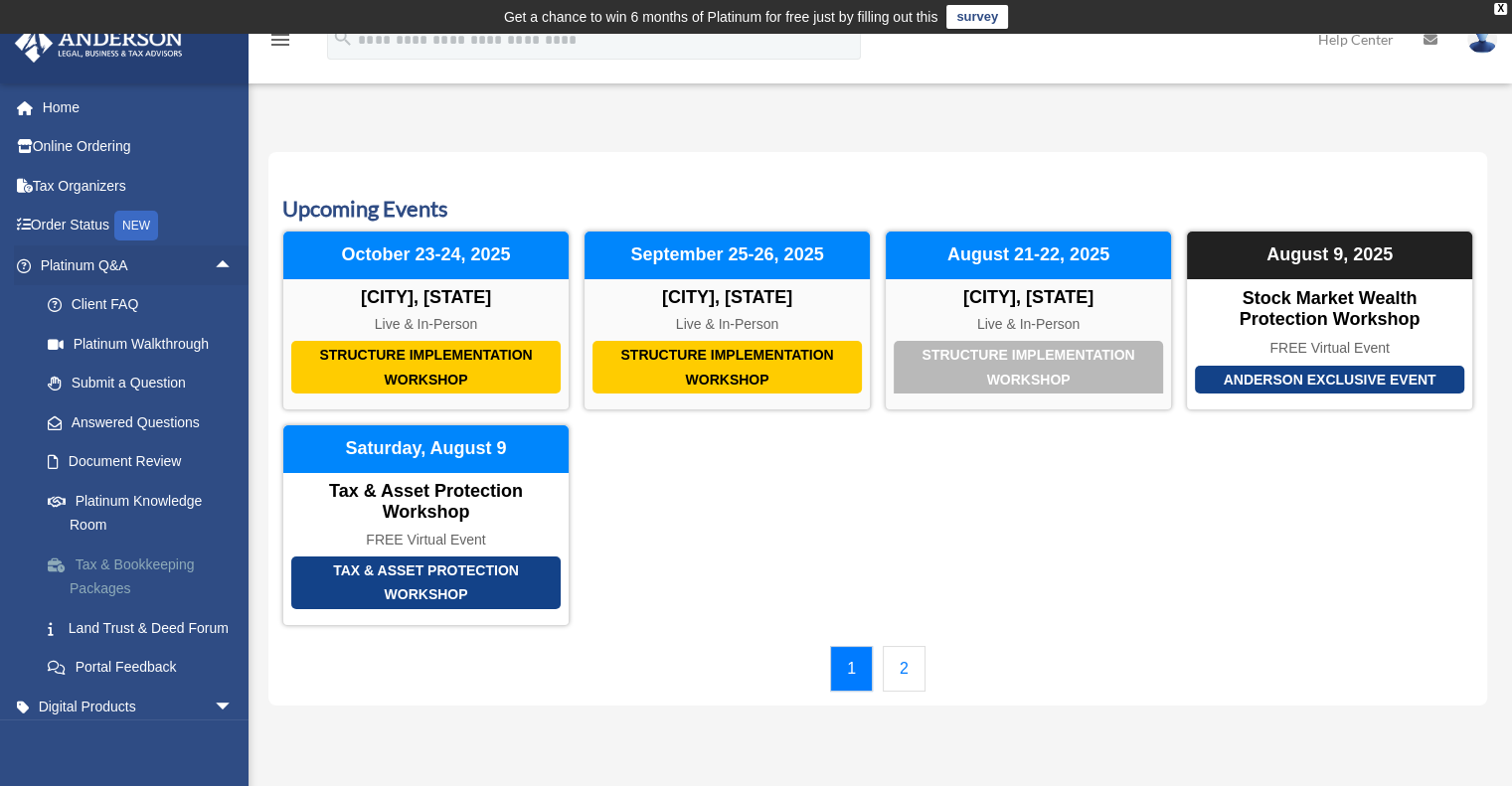 click on "Tax & Bookkeeping Packages" at bounding box center [145, 576] 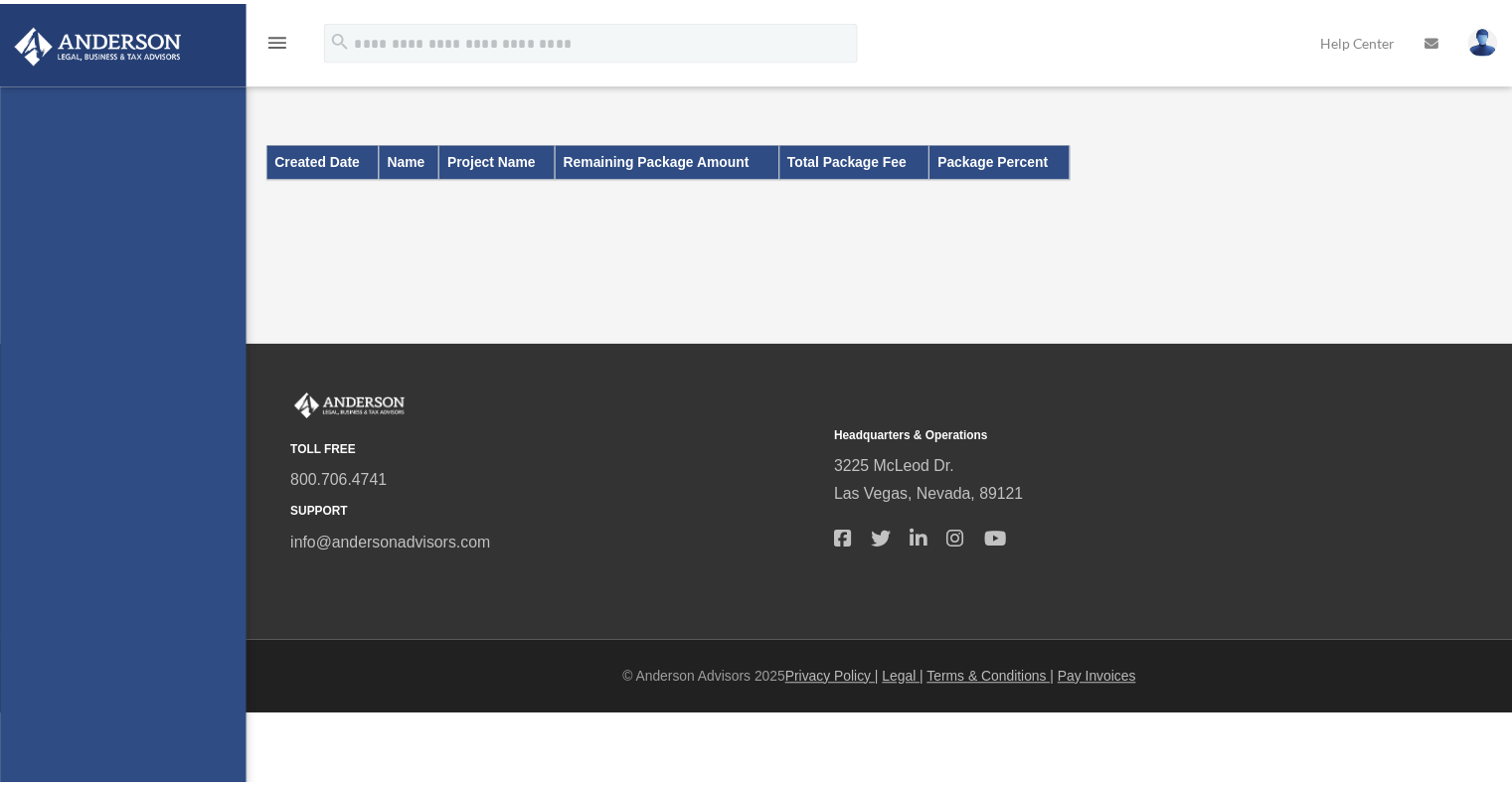 scroll, scrollTop: 0, scrollLeft: 0, axis: both 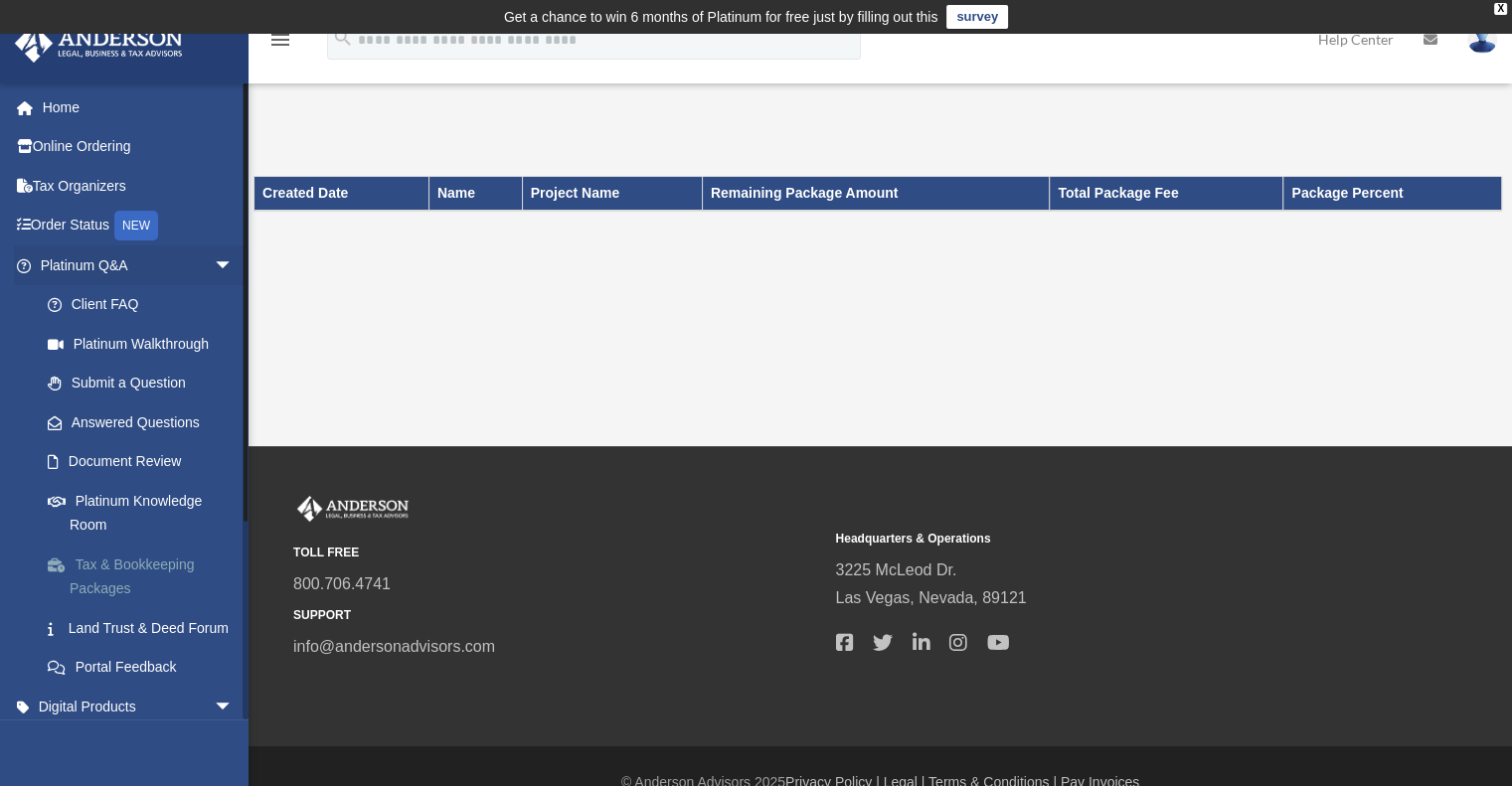 click on "Tax & Bookkeeping Packages" at bounding box center (145, 576) 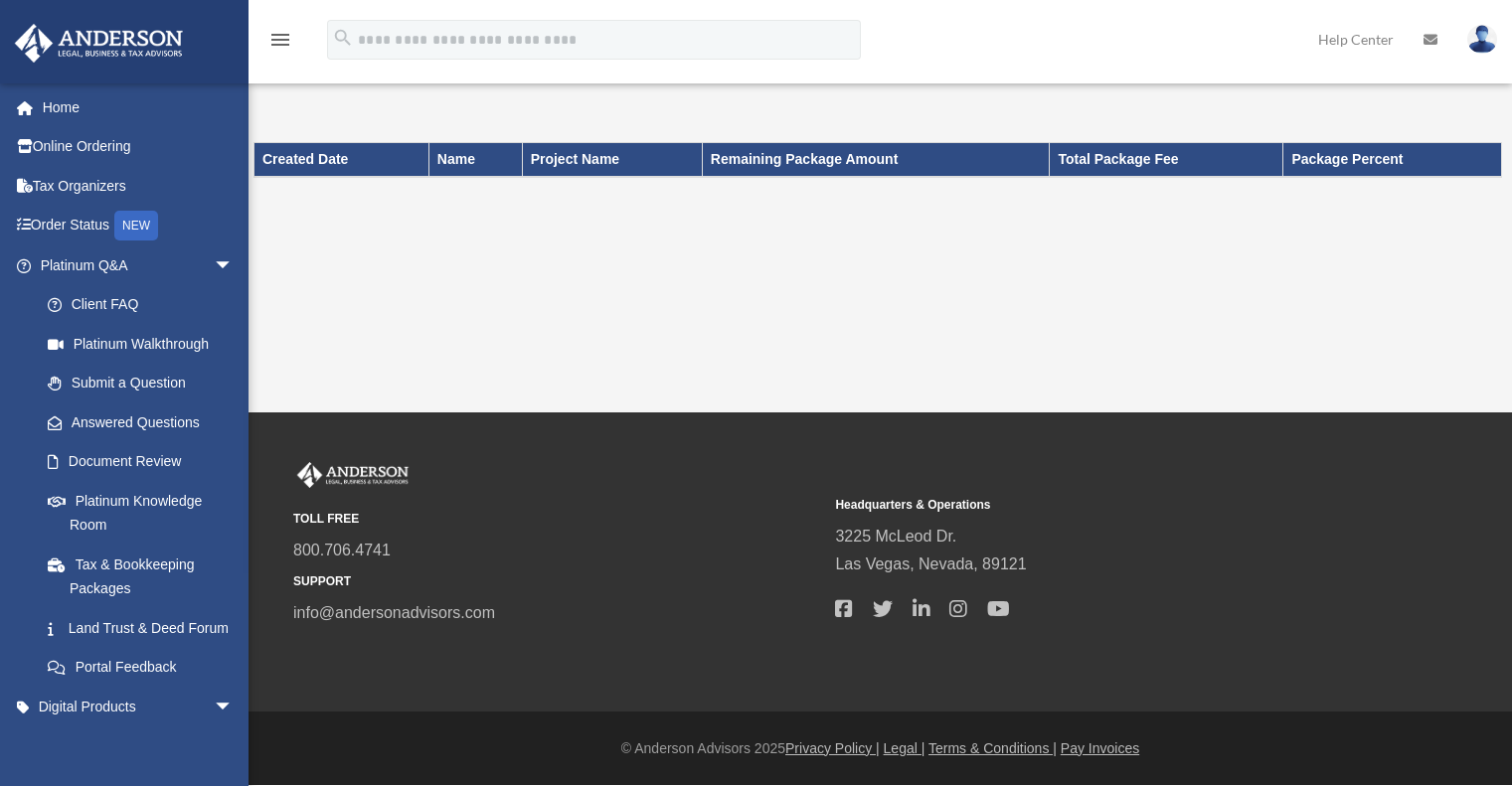 scroll, scrollTop: 0, scrollLeft: 0, axis: both 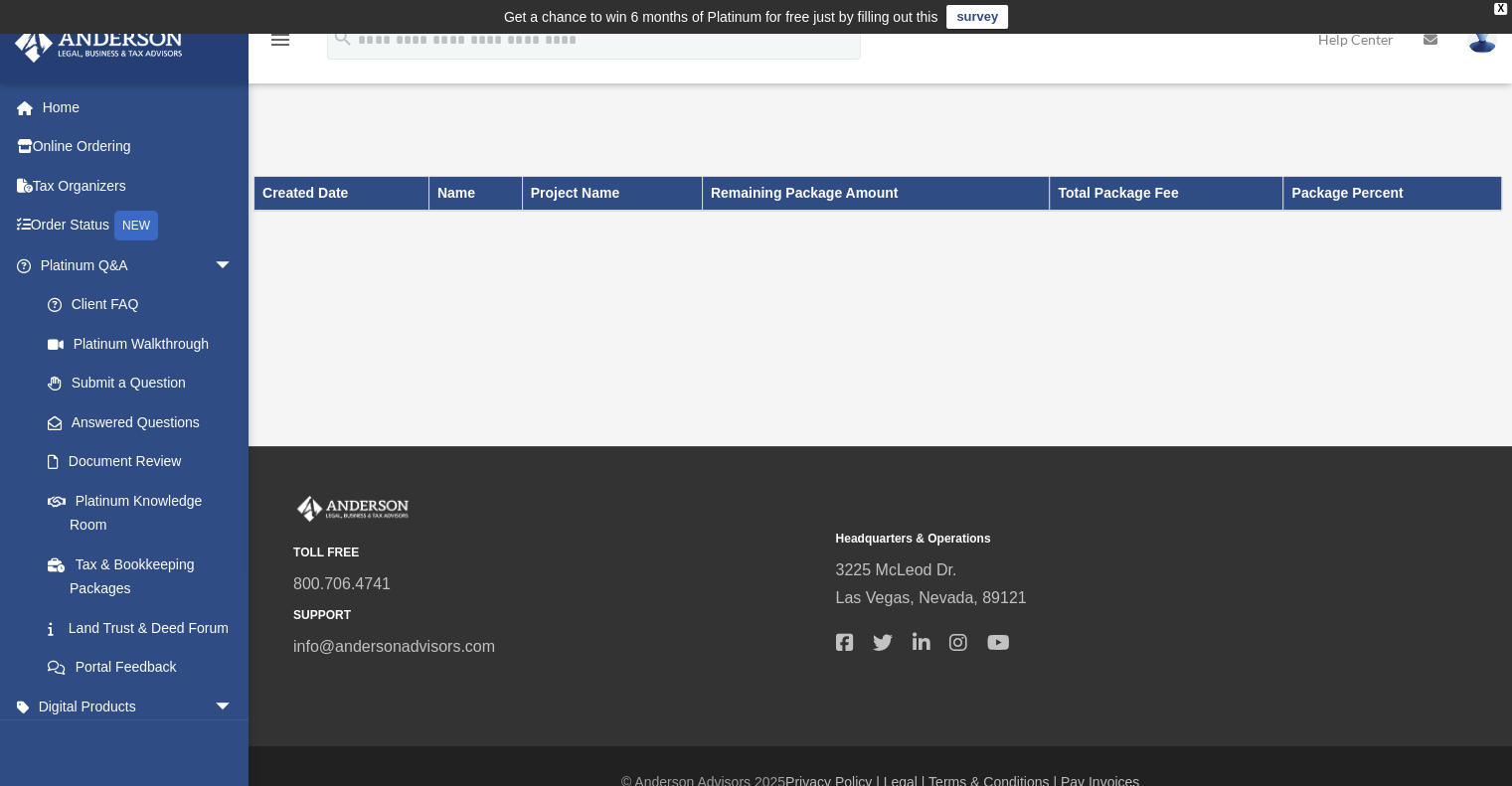 click at bounding box center (98, 43) 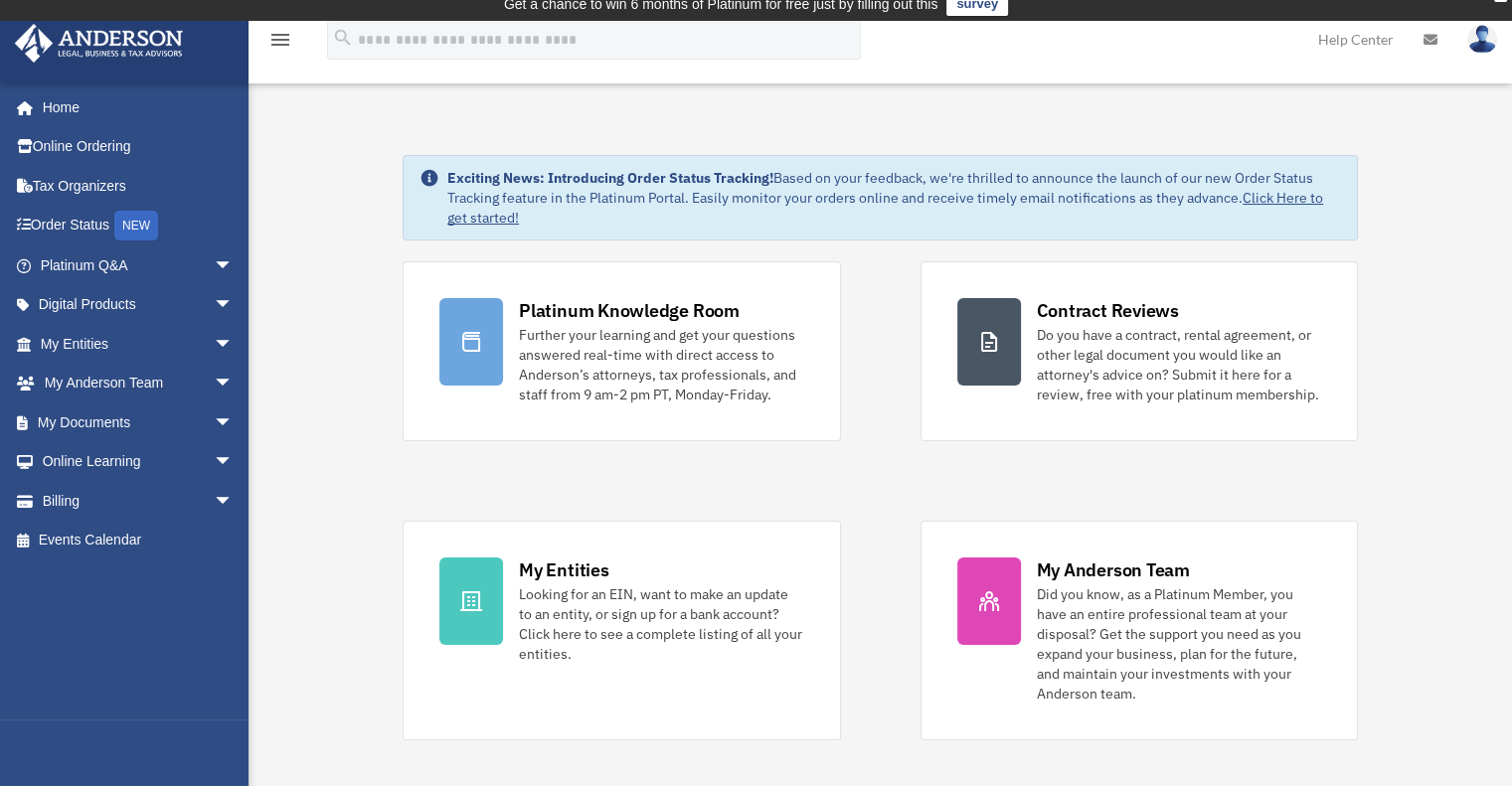 scroll, scrollTop: 0, scrollLeft: 0, axis: both 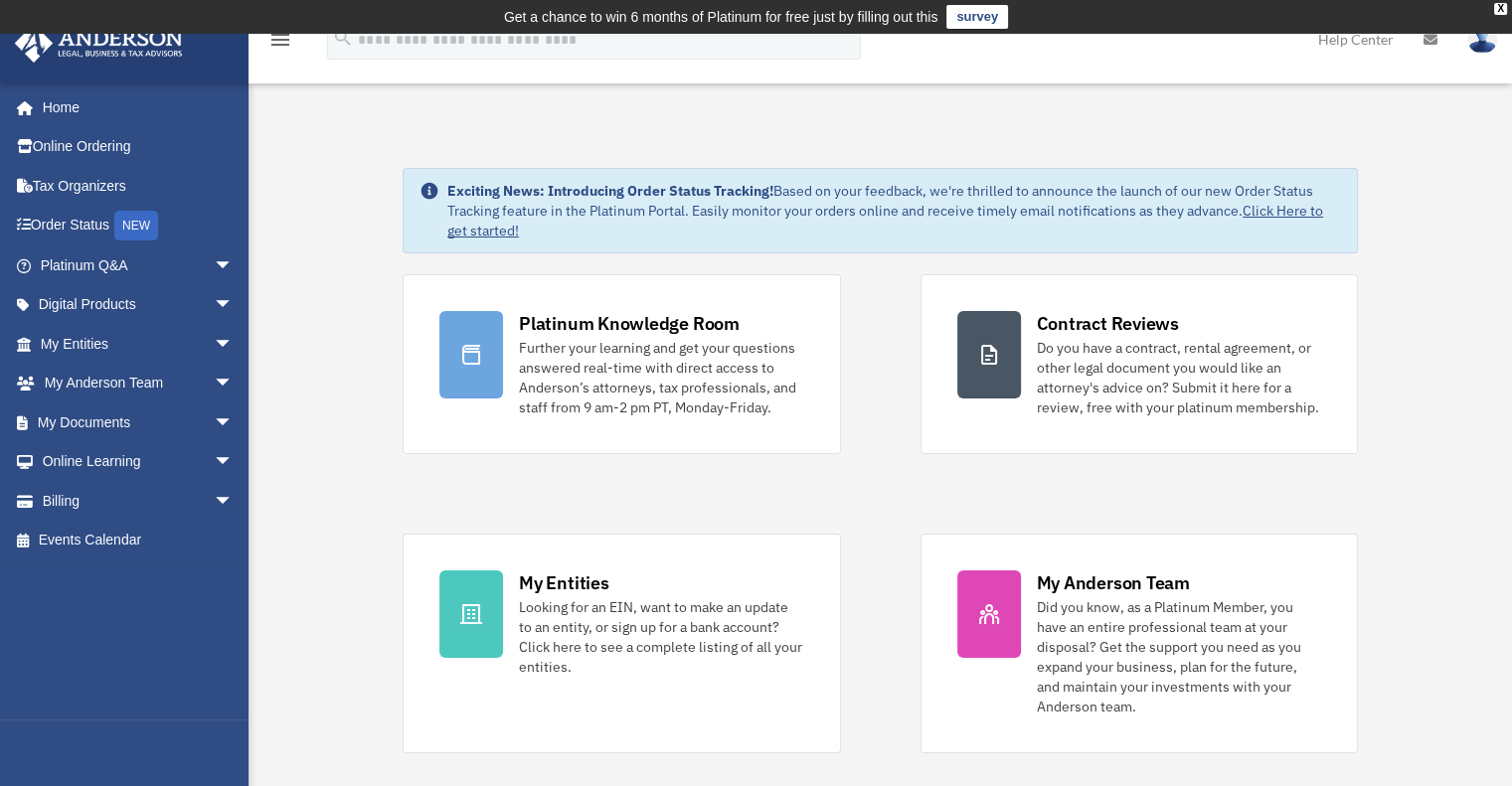 click on "Help Center" at bounding box center [1356, 39] 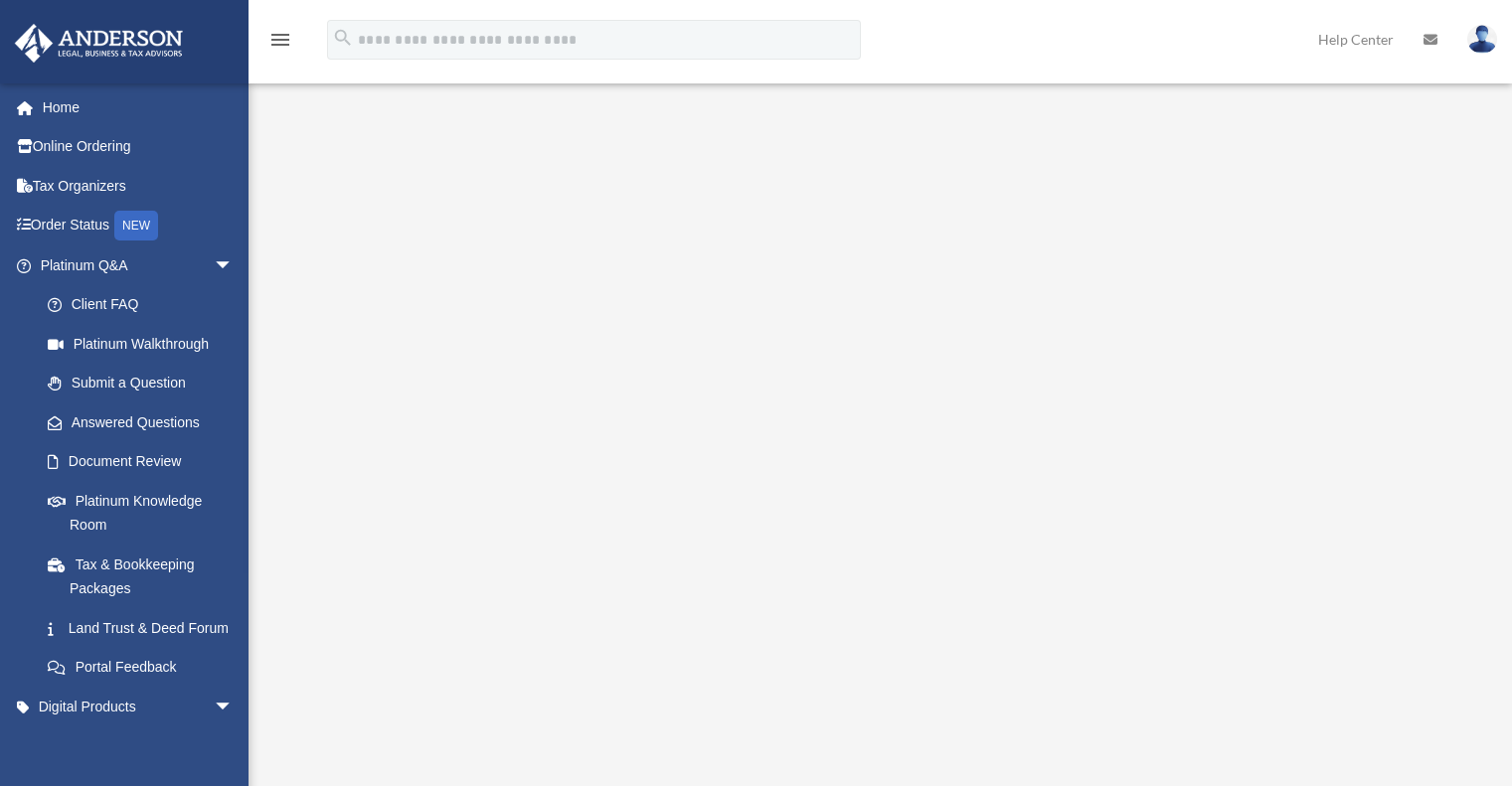 scroll, scrollTop: 0, scrollLeft: 0, axis: both 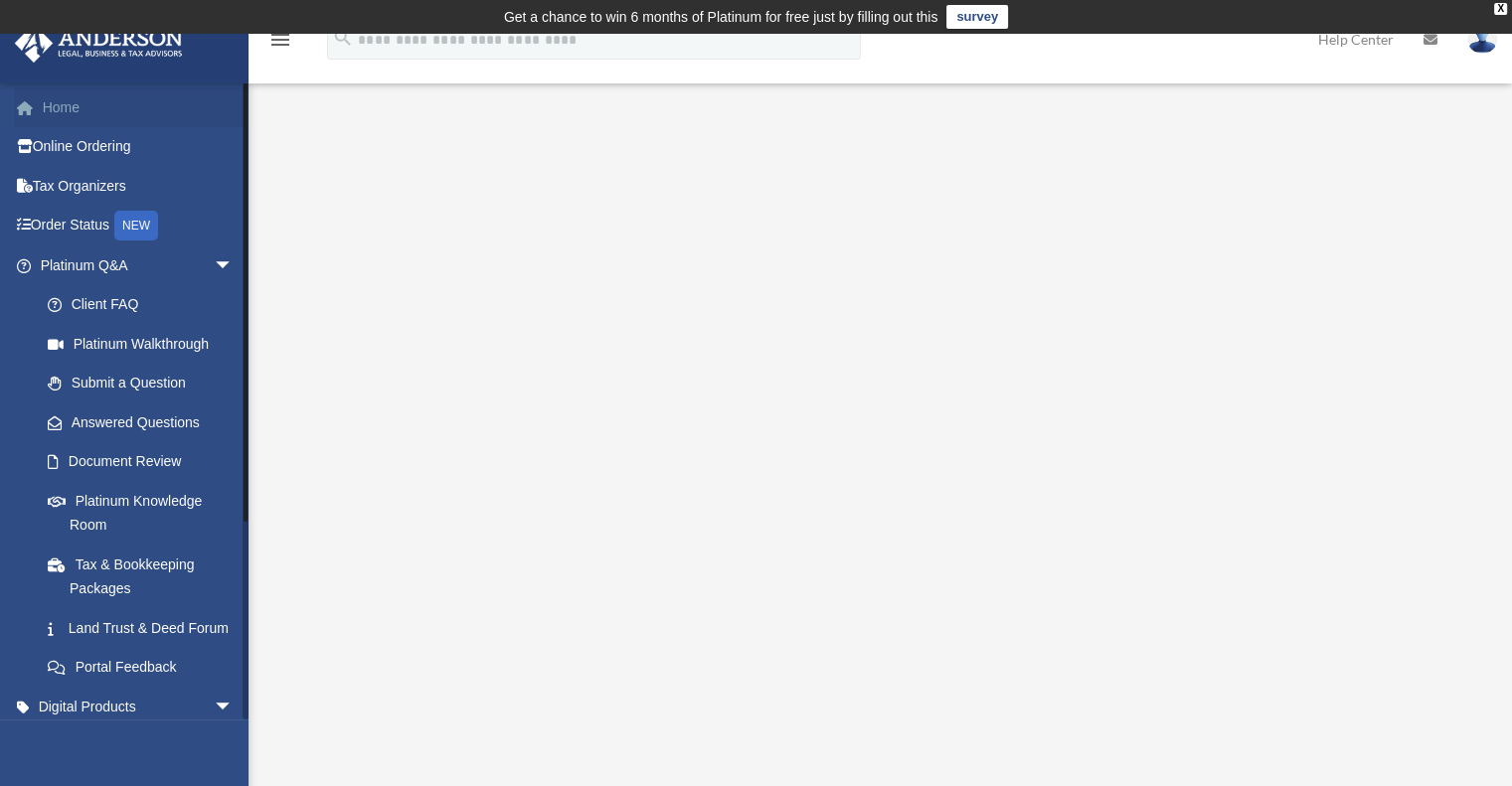 click on "Home" at bounding box center (138, 107) 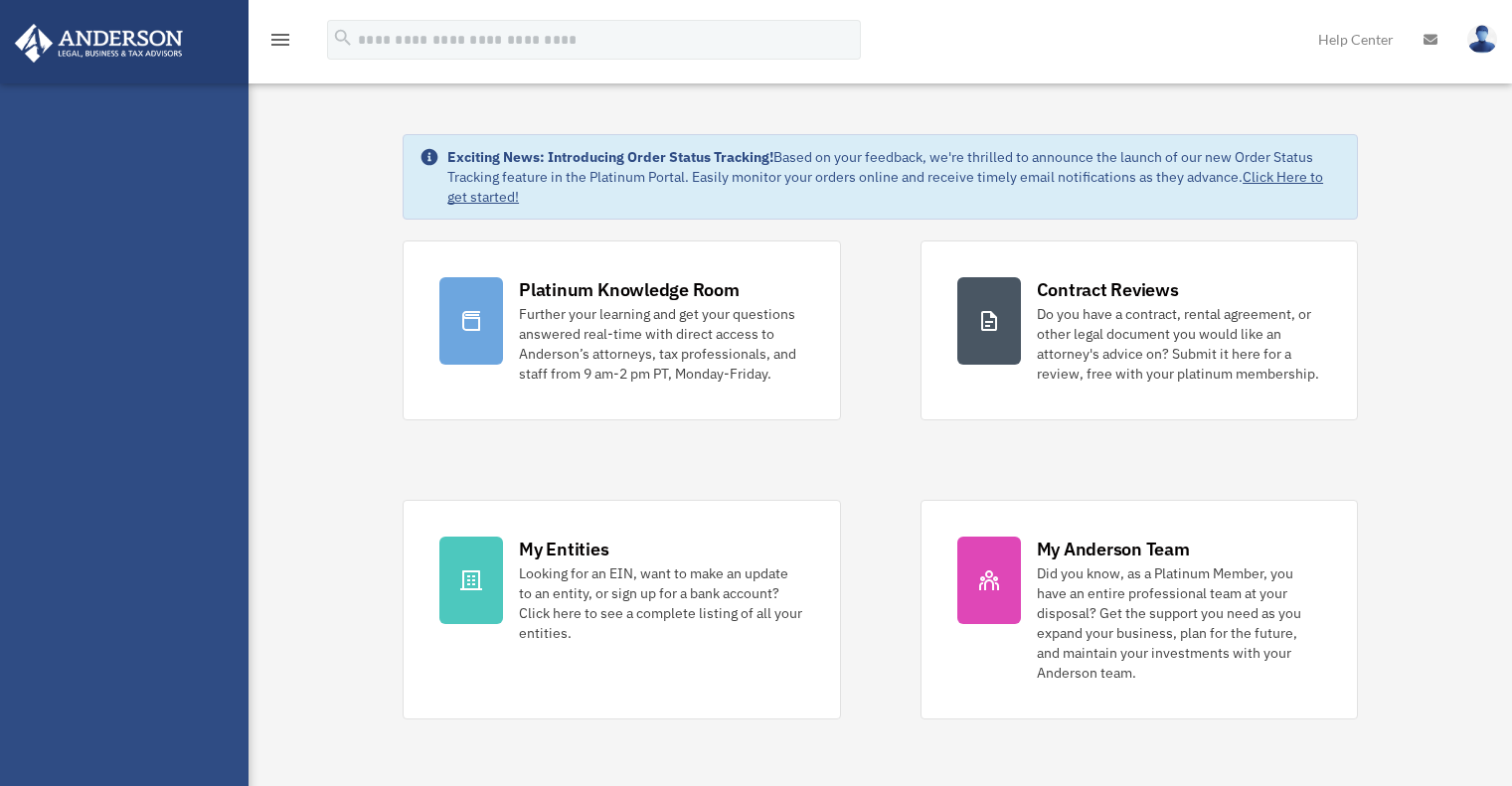 scroll, scrollTop: 0, scrollLeft: 0, axis: both 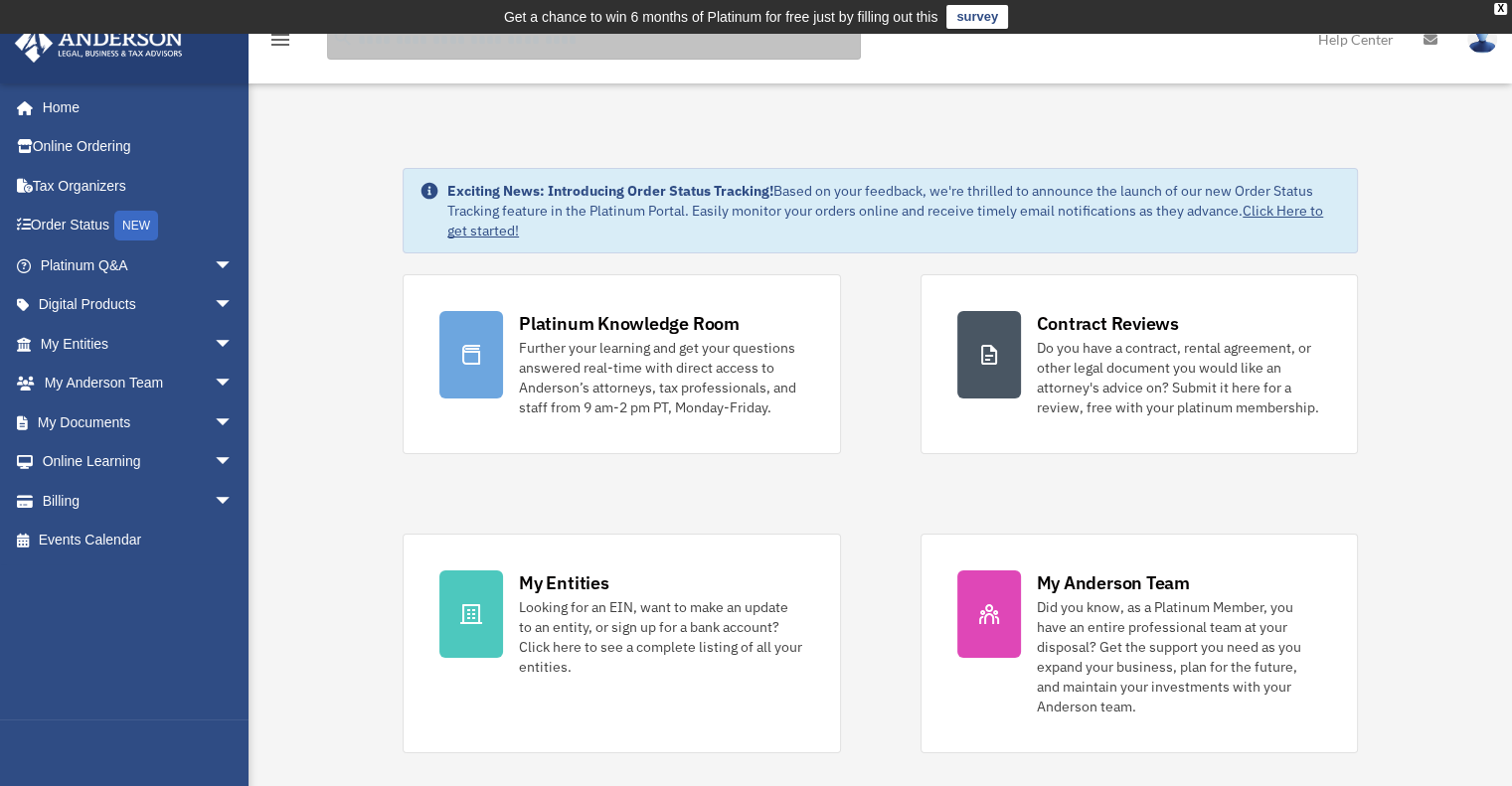 click at bounding box center (593, 40) 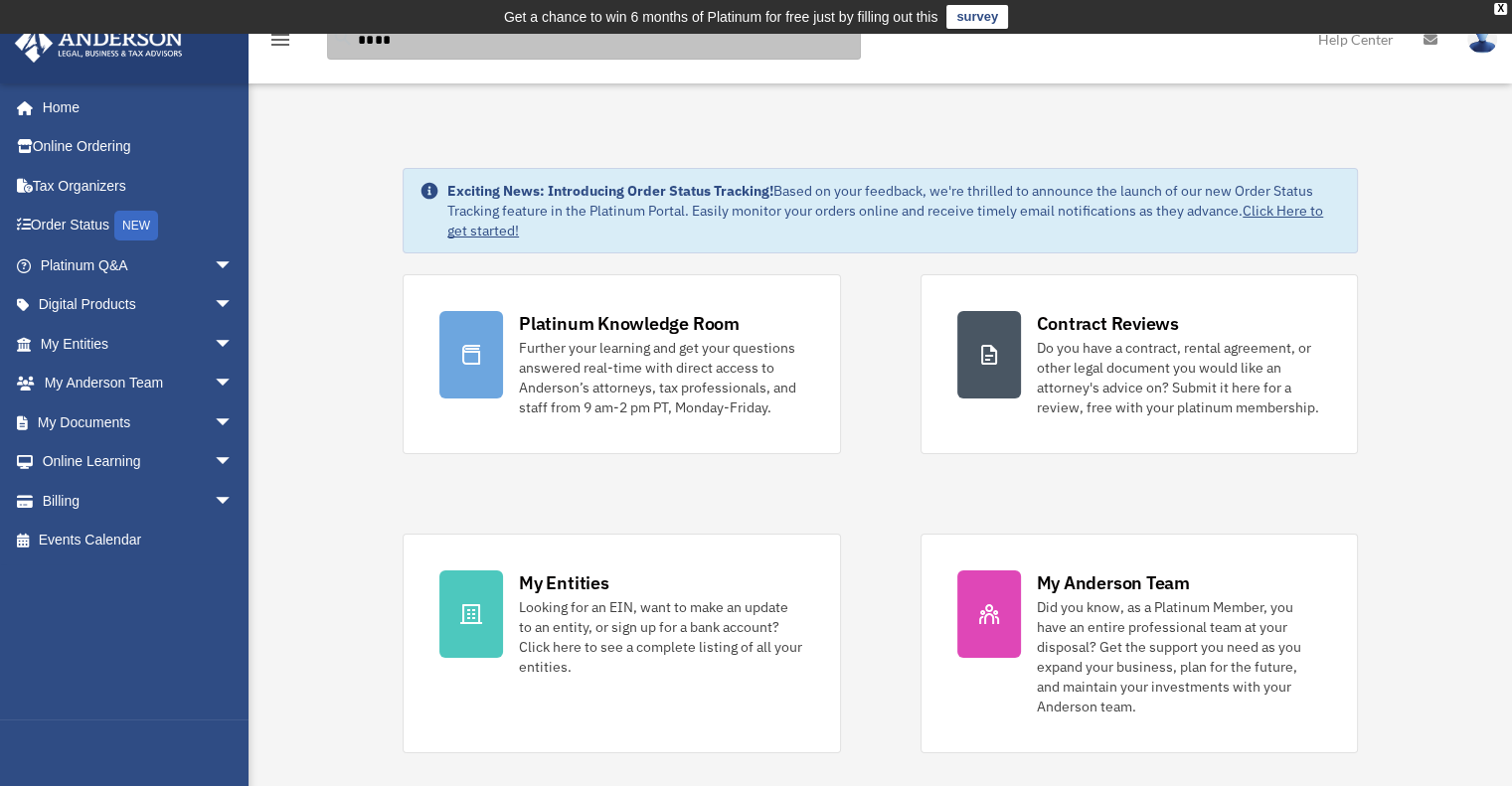 type on "****" 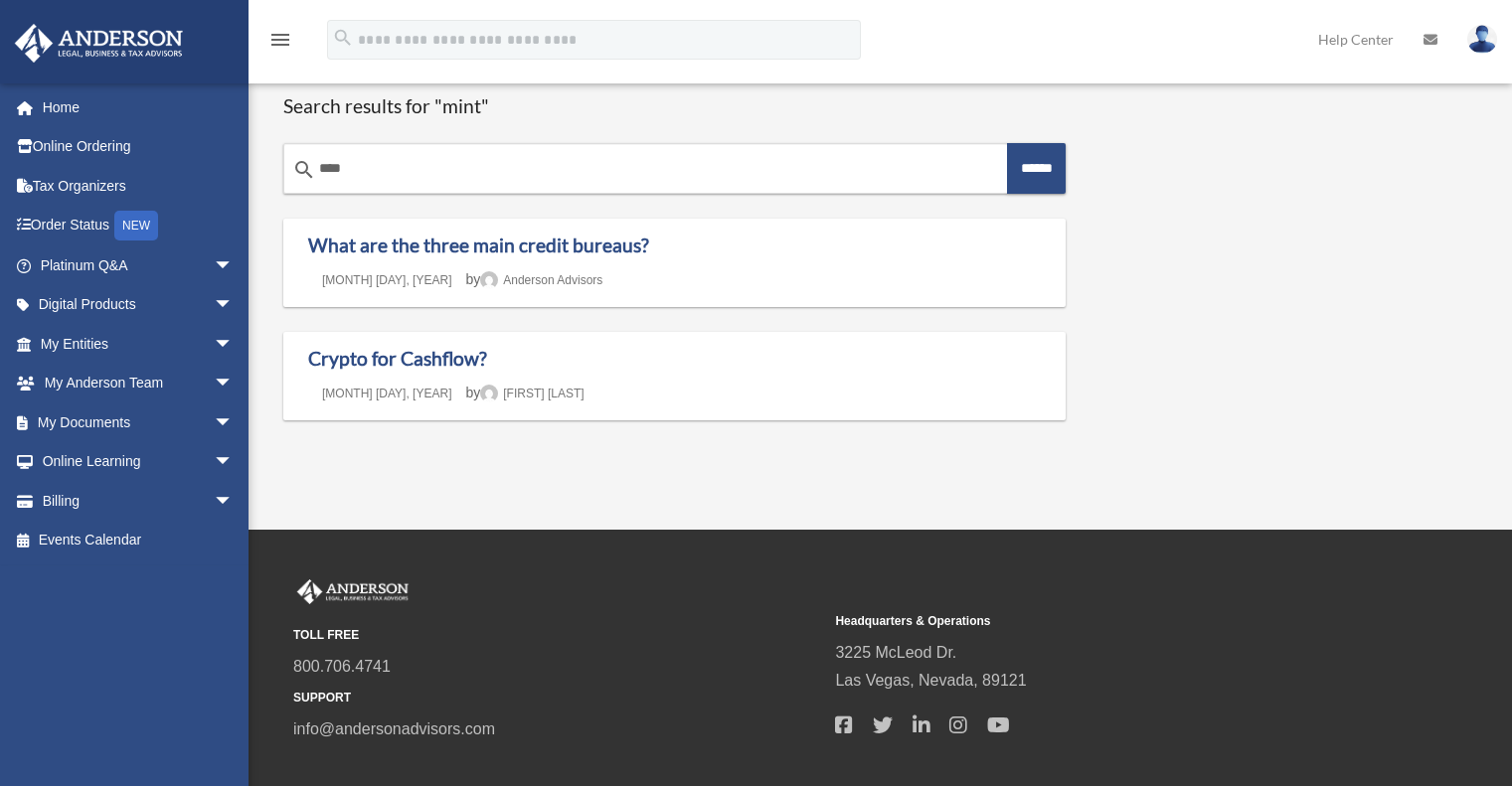 scroll, scrollTop: 0, scrollLeft: 0, axis: both 